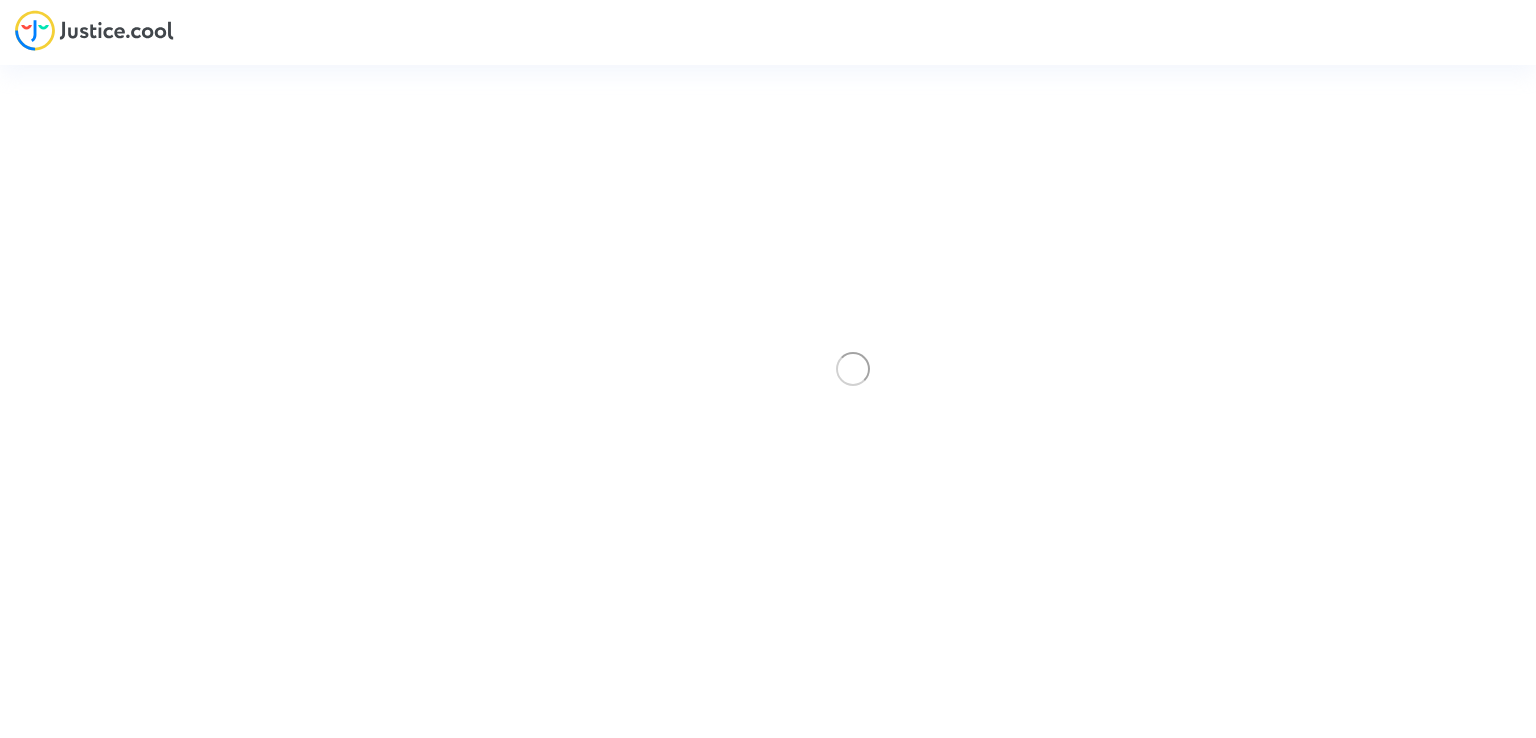 scroll, scrollTop: 0, scrollLeft: 0, axis: both 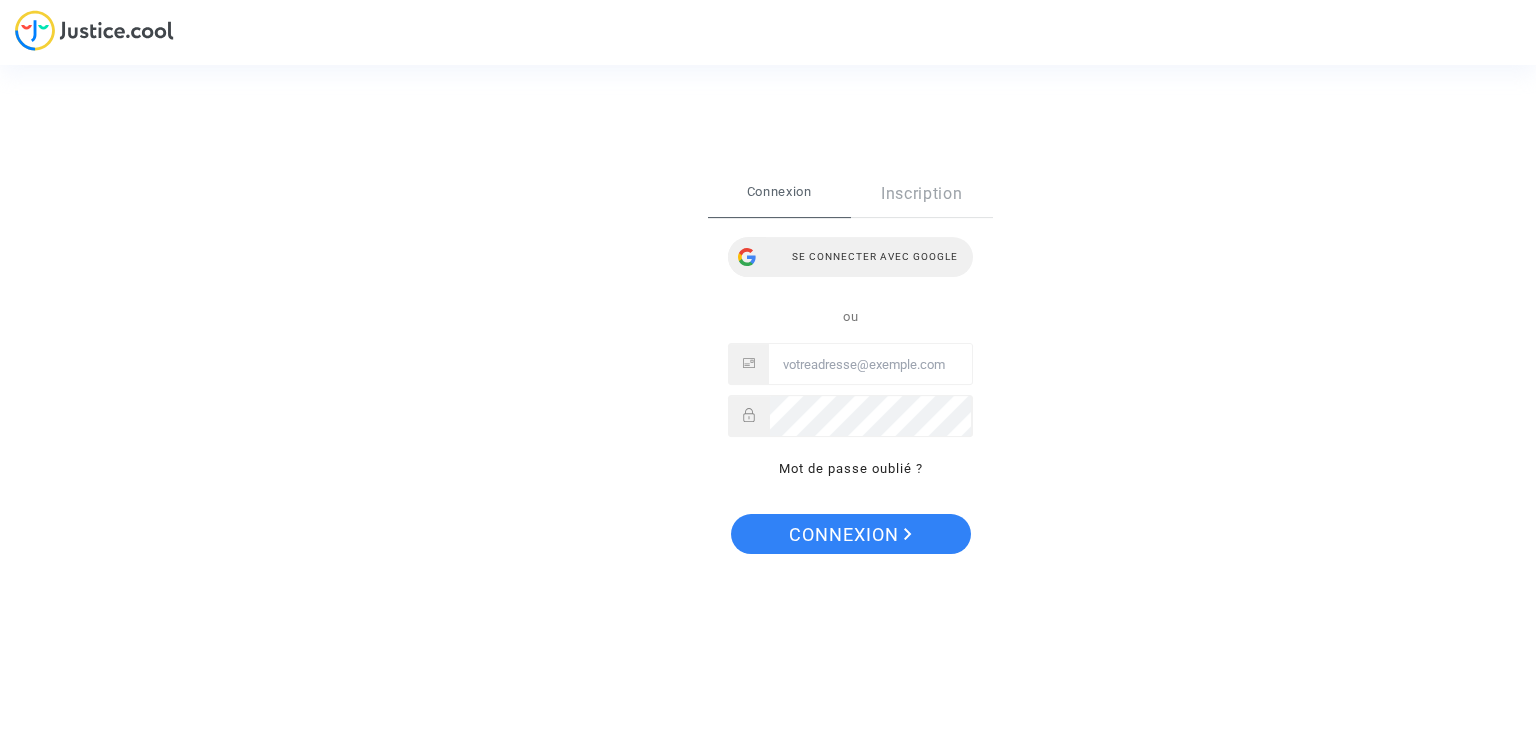 click on "Se connecter avec Google" at bounding box center [850, 257] 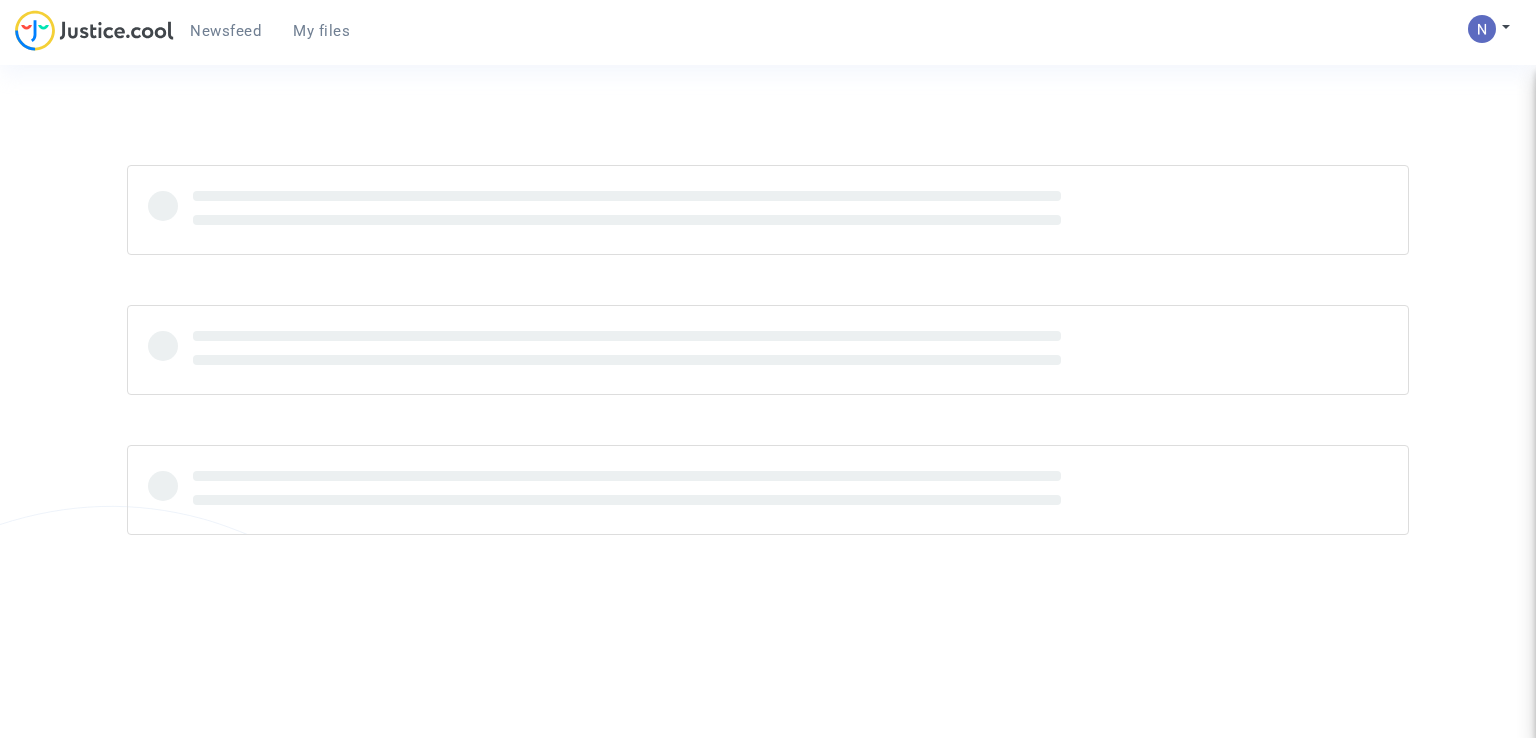 scroll, scrollTop: 0, scrollLeft: 0, axis: both 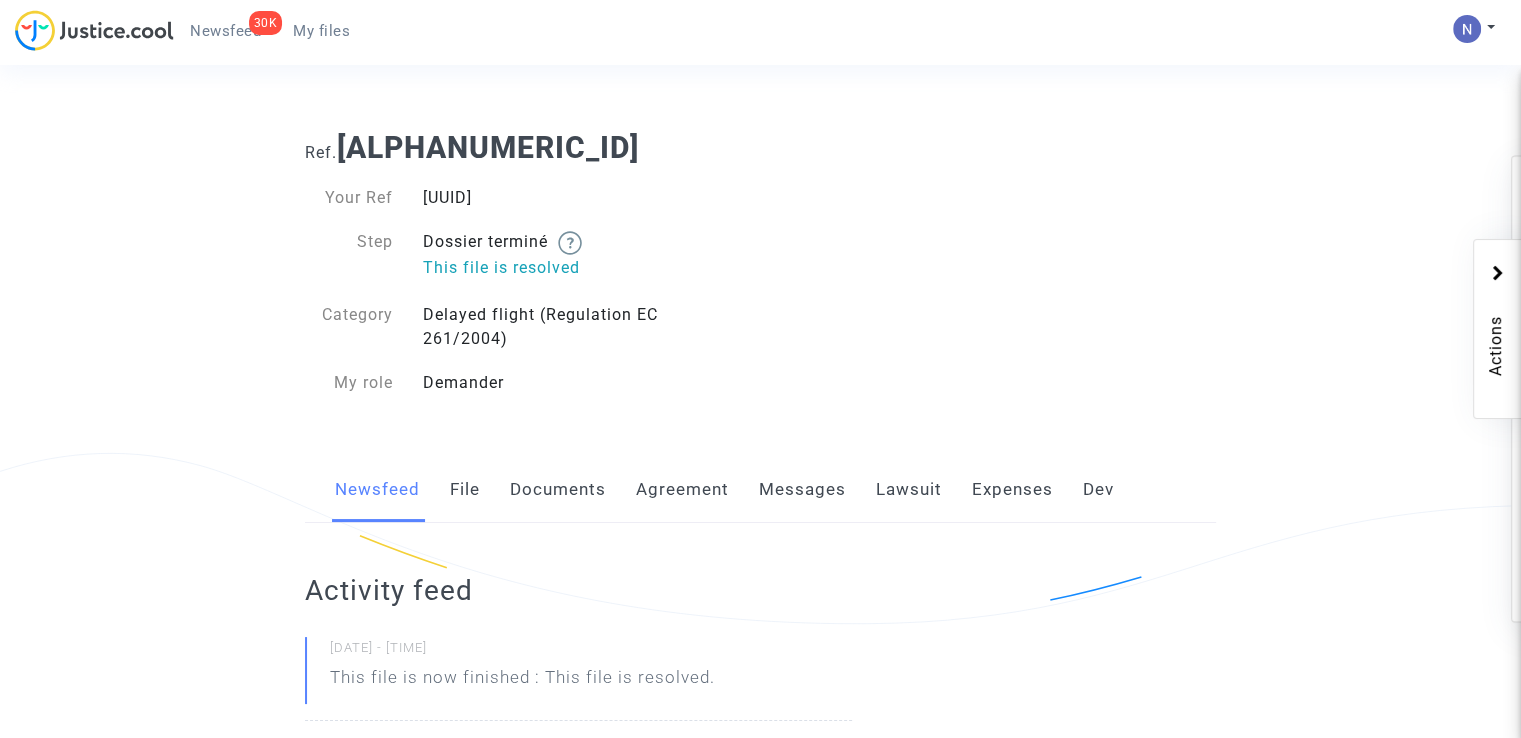 click on "Messages" 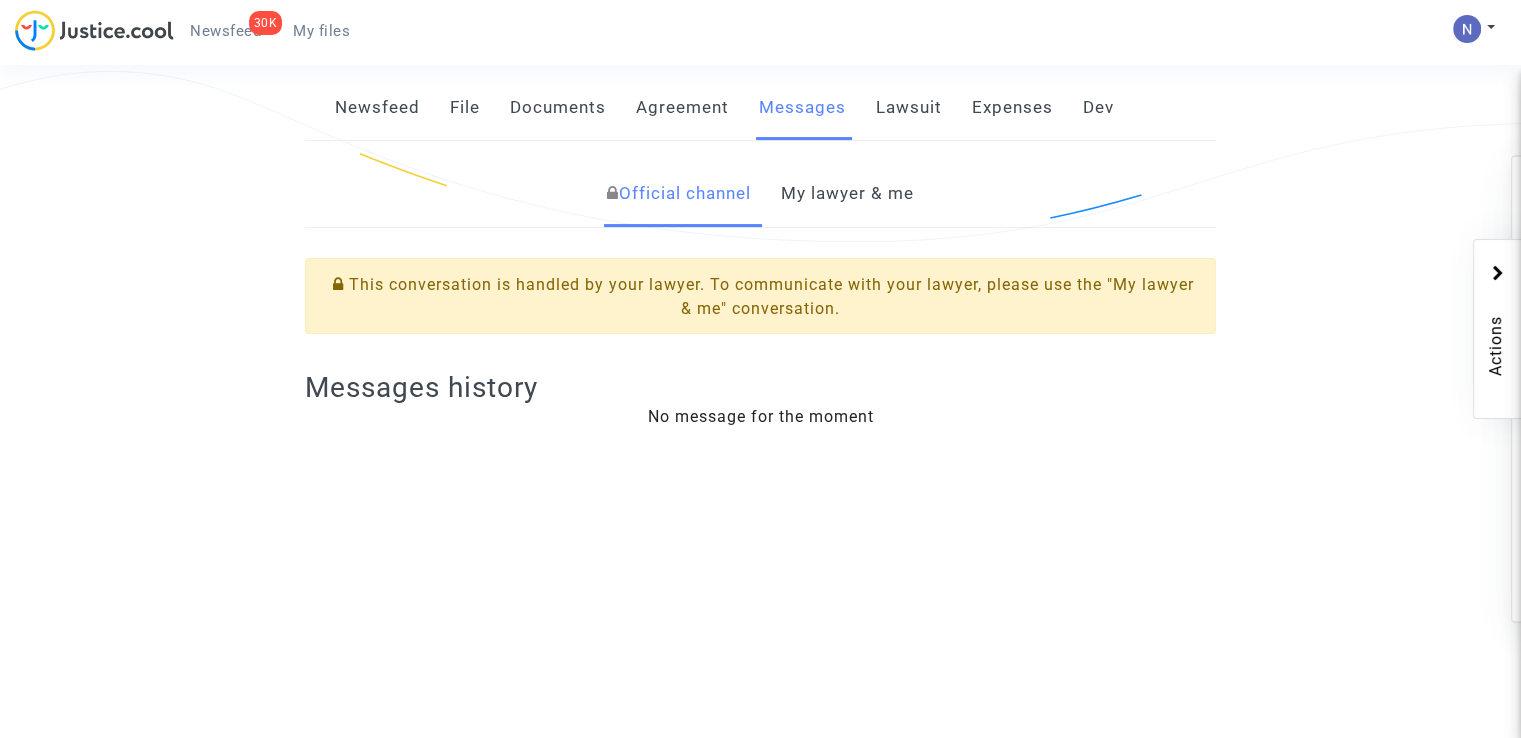 scroll, scrollTop: 348, scrollLeft: 0, axis: vertical 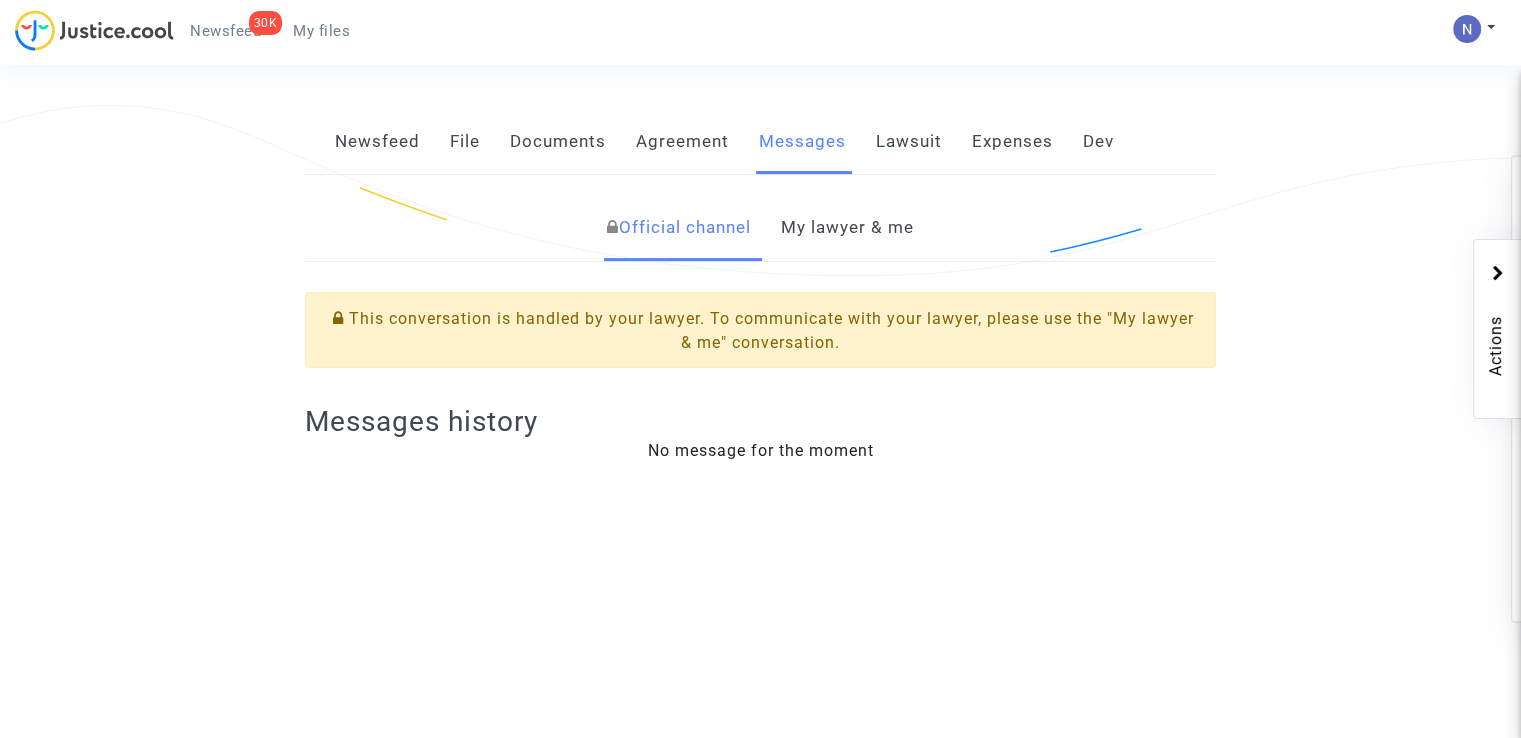 click on "My lawyer & me" 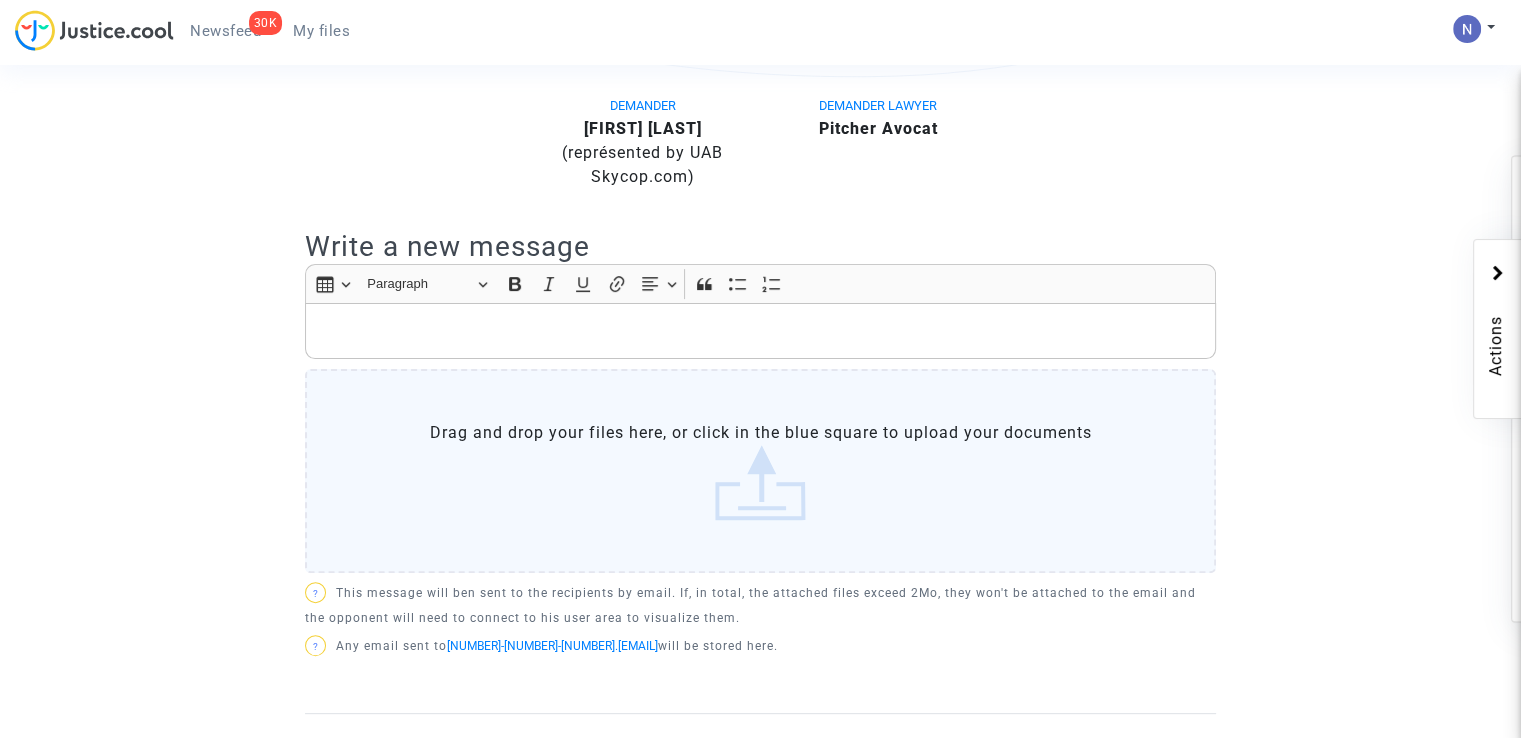 scroll, scrollTop: 548, scrollLeft: 0, axis: vertical 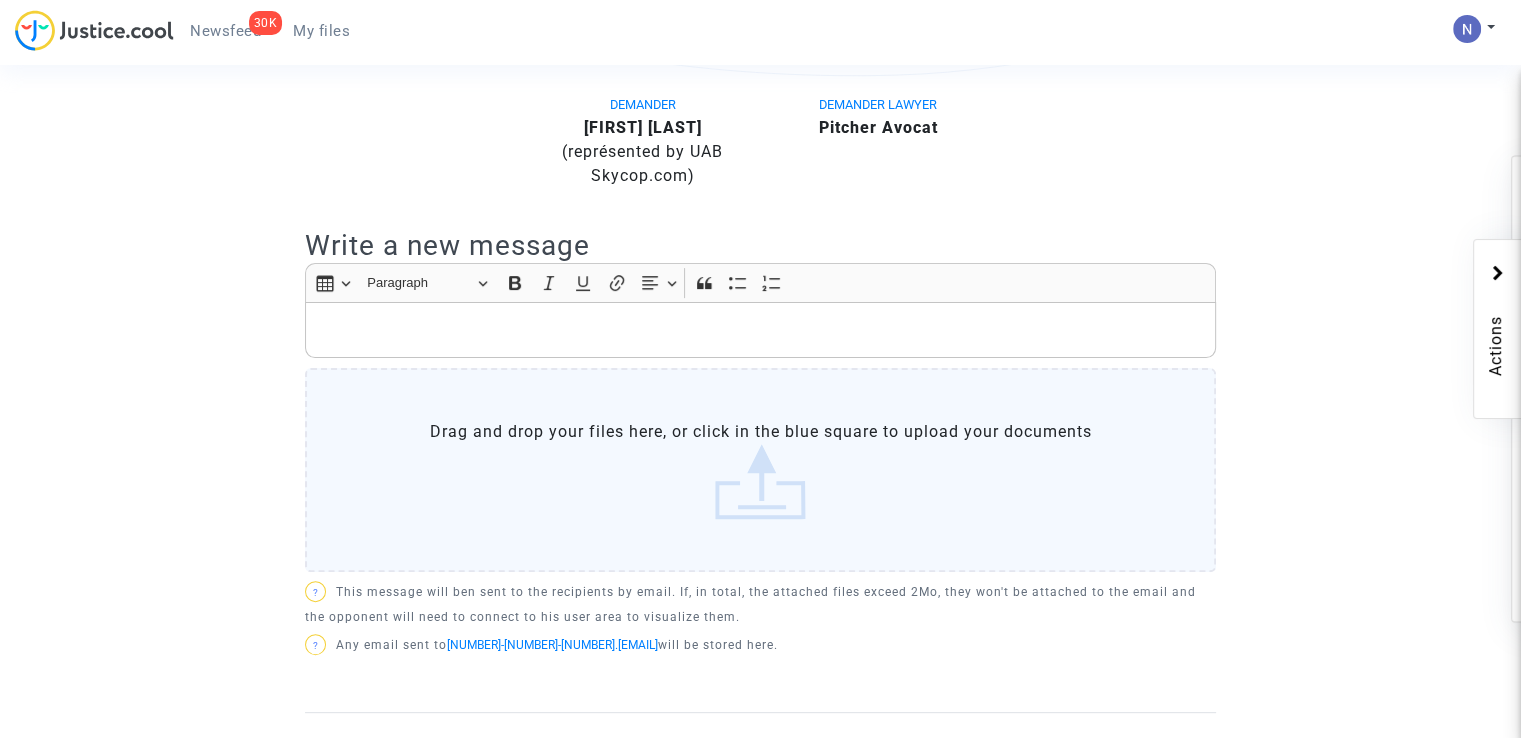 click 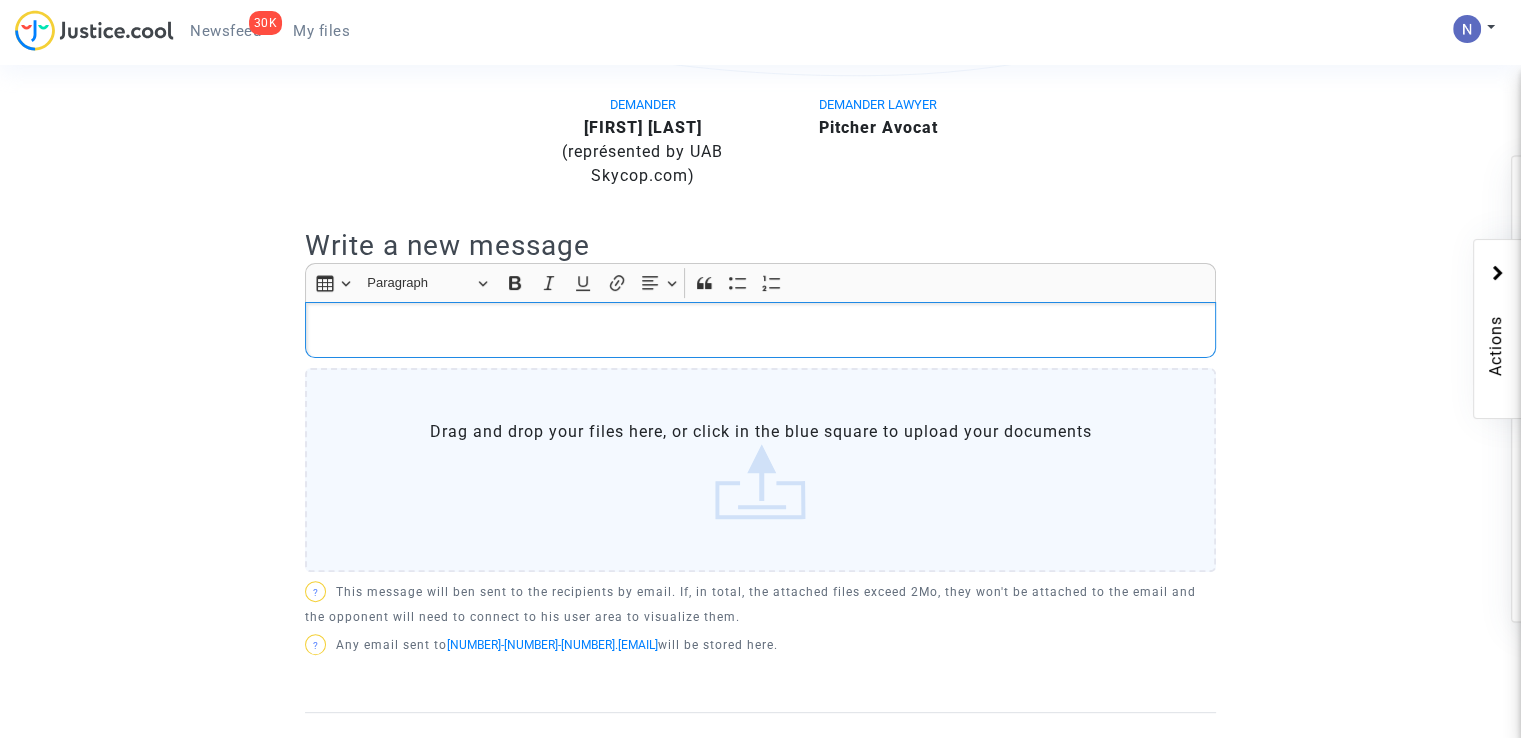 type 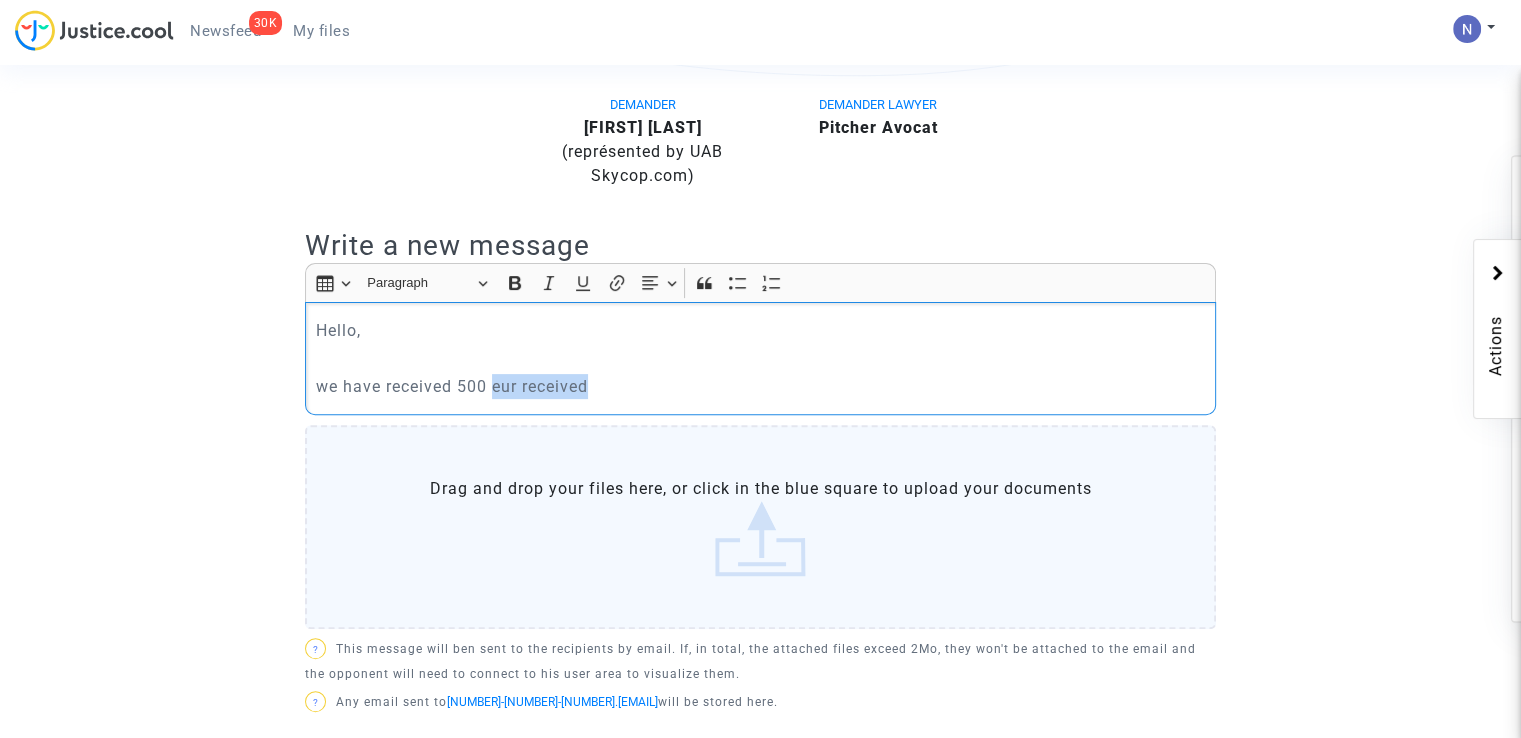 drag, startPoint x: 492, startPoint y: 407, endPoint x: 644, endPoint y: 405, distance: 152.01315 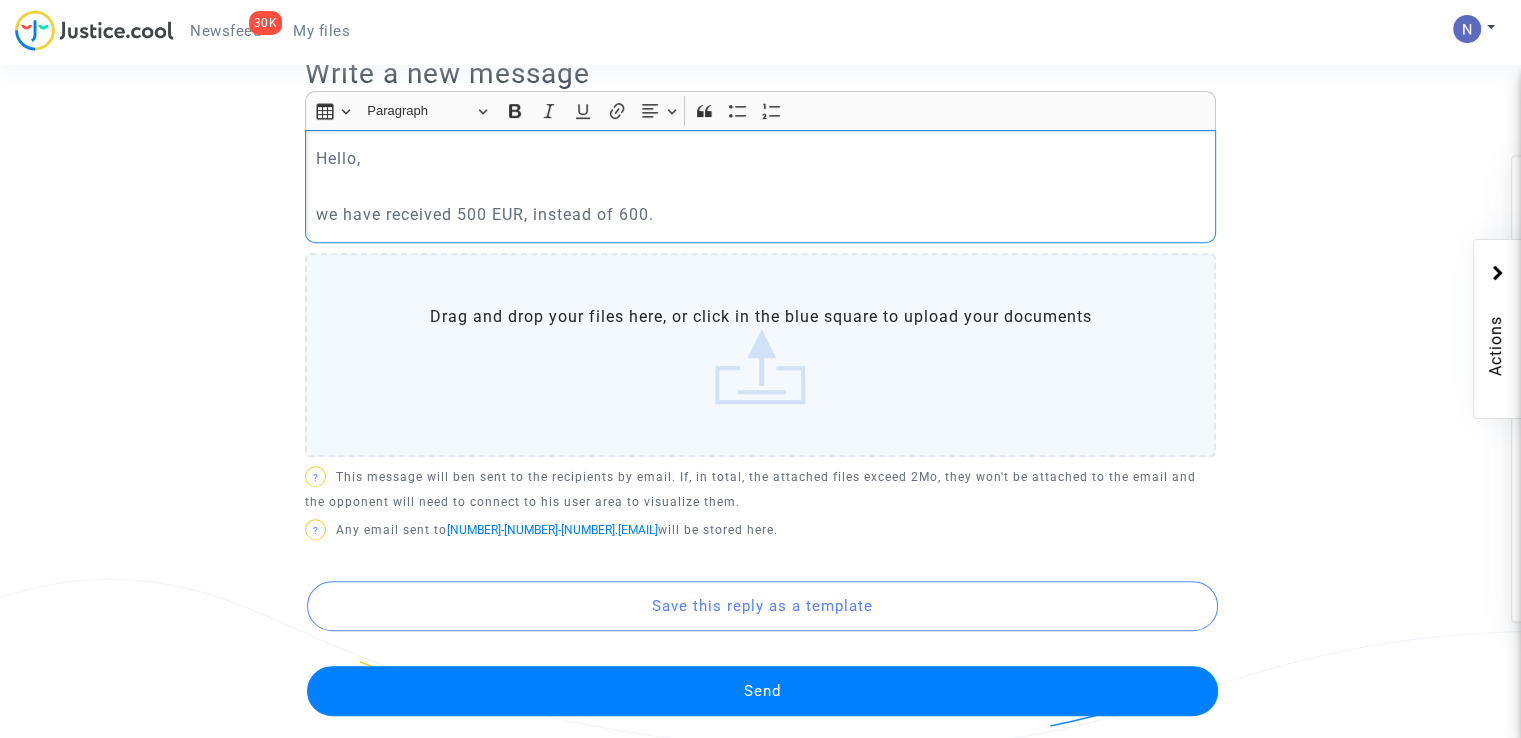 scroll, scrollTop: 748, scrollLeft: 0, axis: vertical 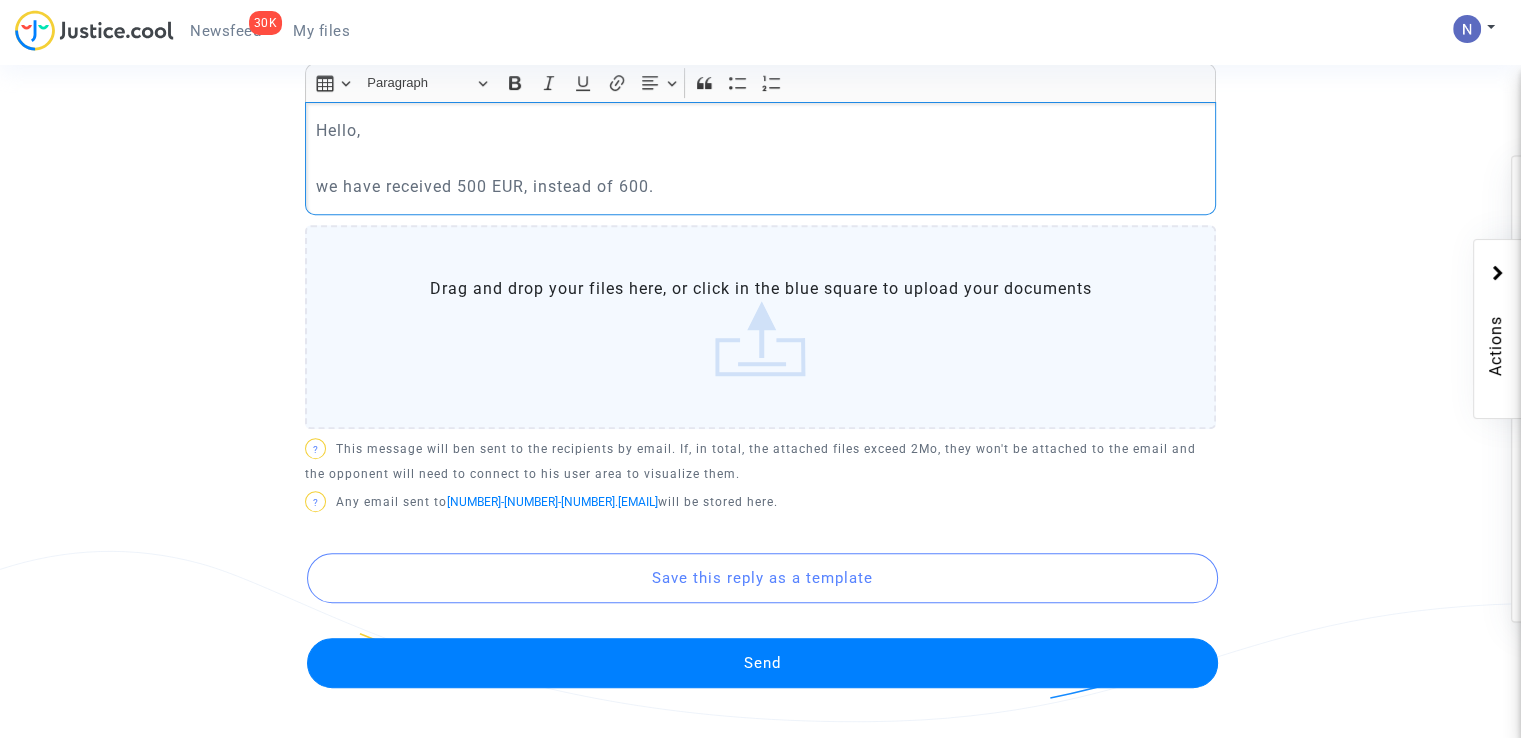 click on "Send" 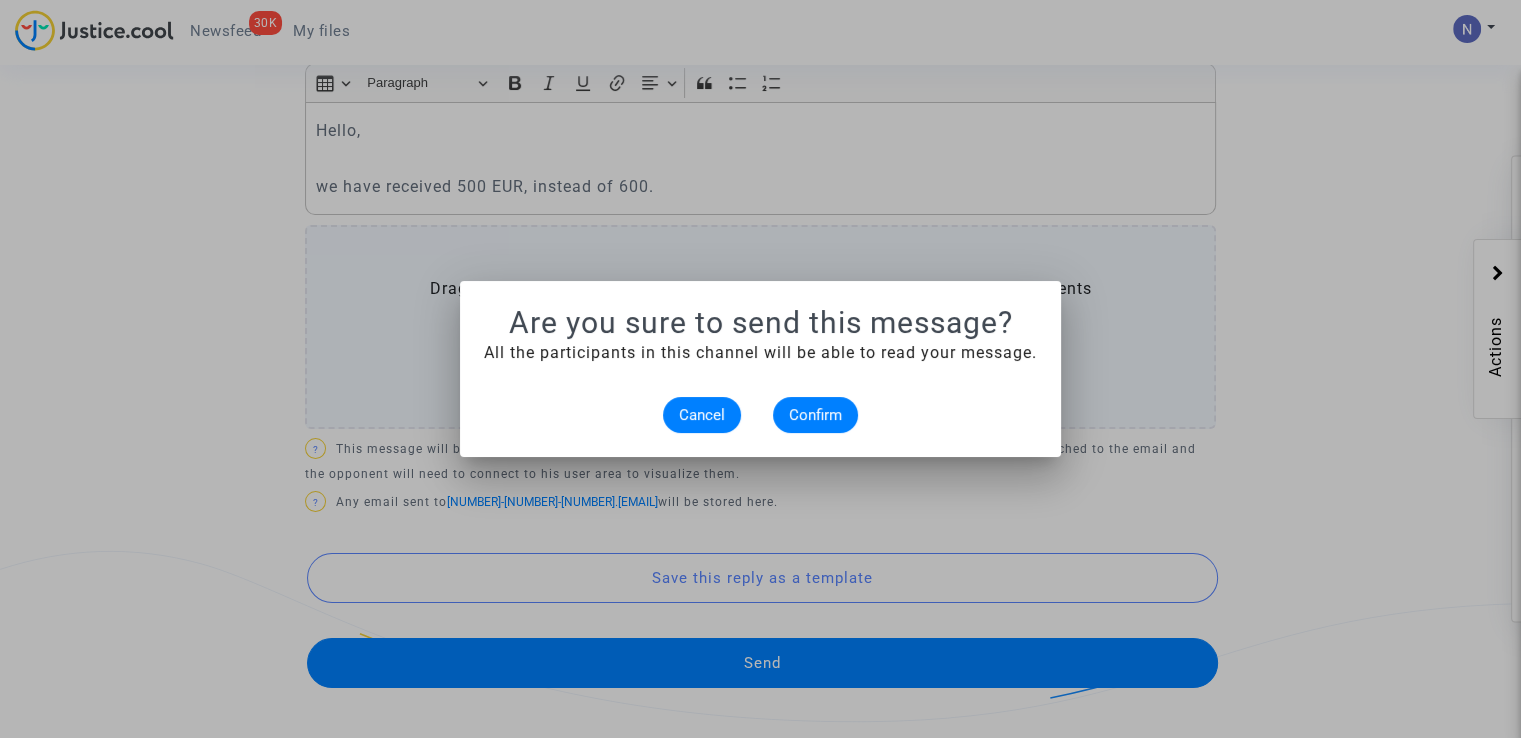scroll, scrollTop: 0, scrollLeft: 0, axis: both 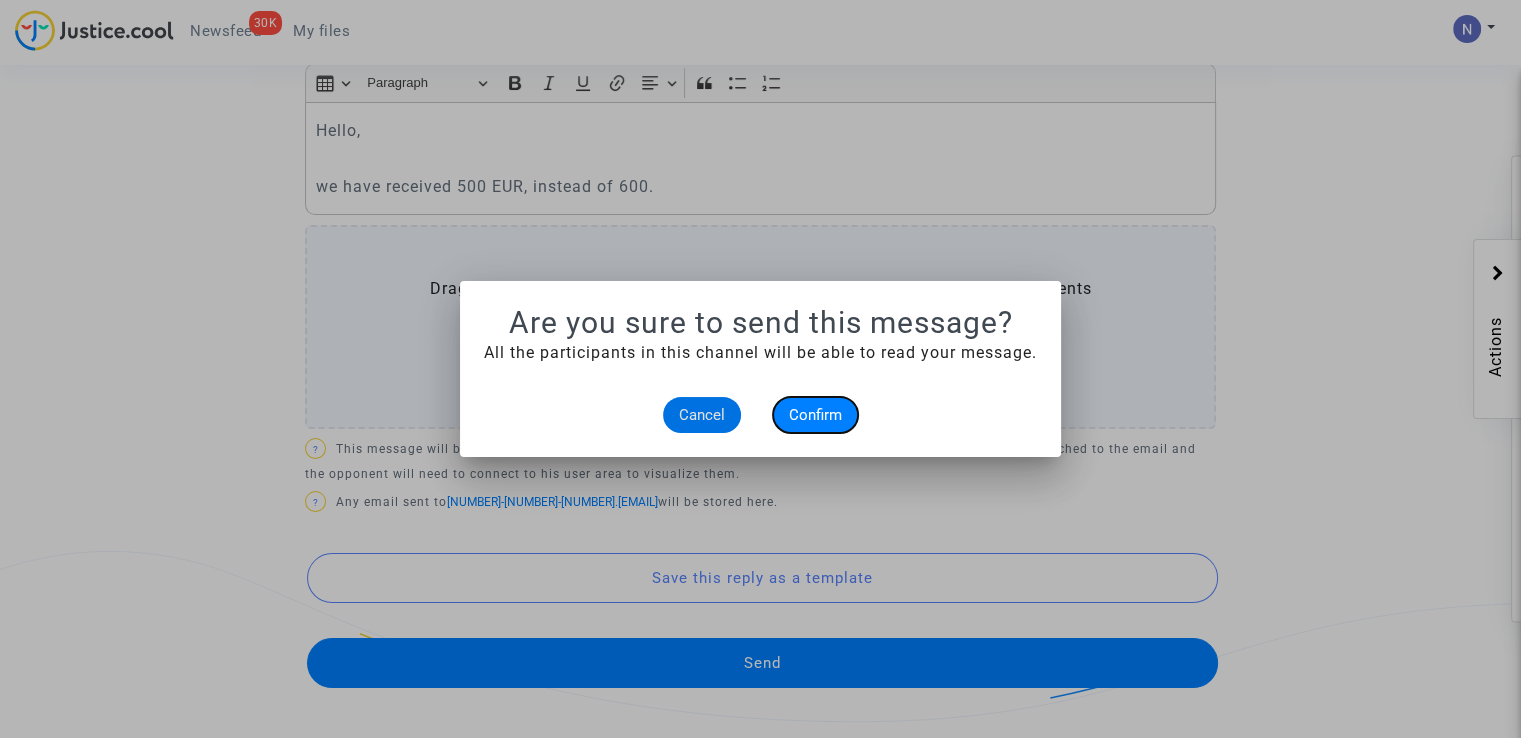 click on "Confirm" at bounding box center [815, 415] 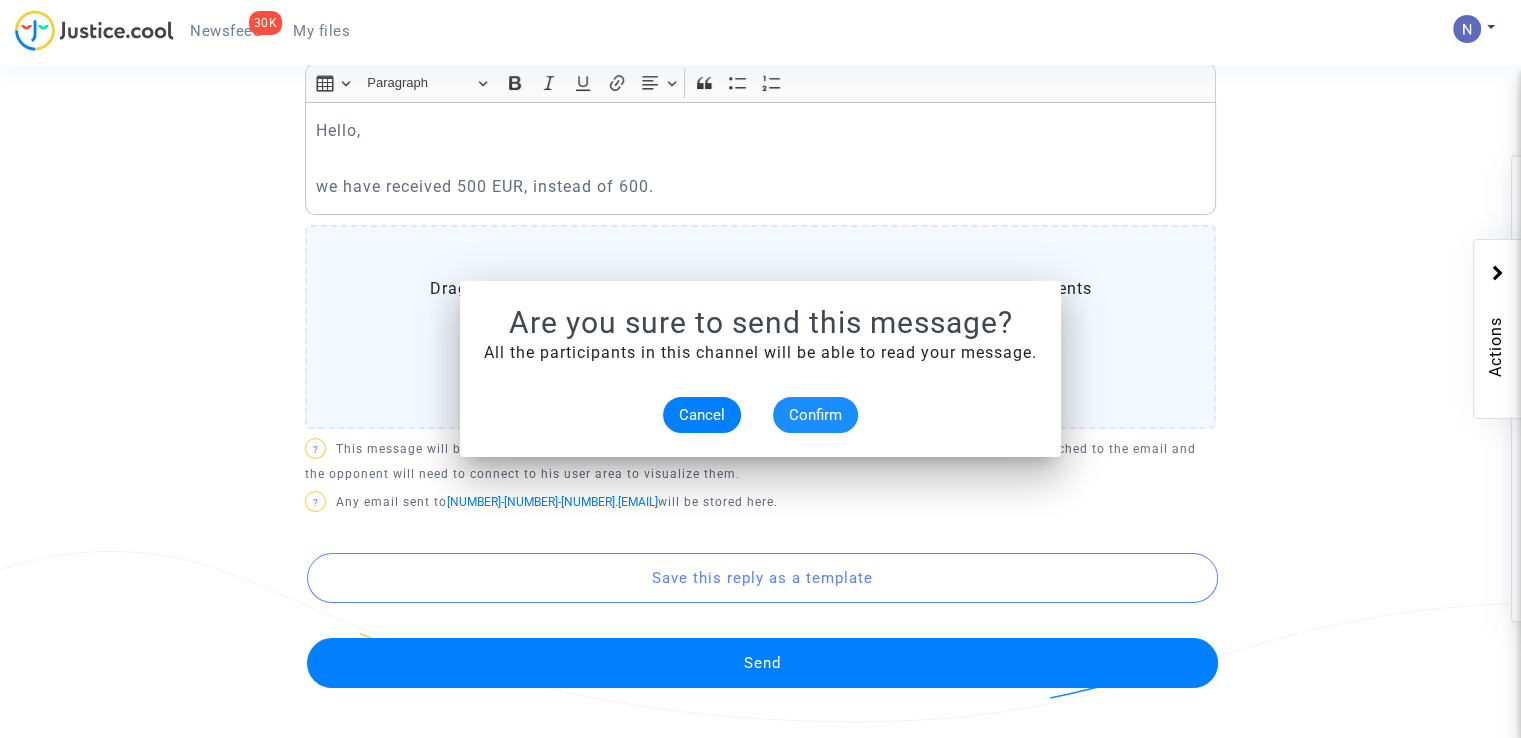 scroll, scrollTop: 748, scrollLeft: 0, axis: vertical 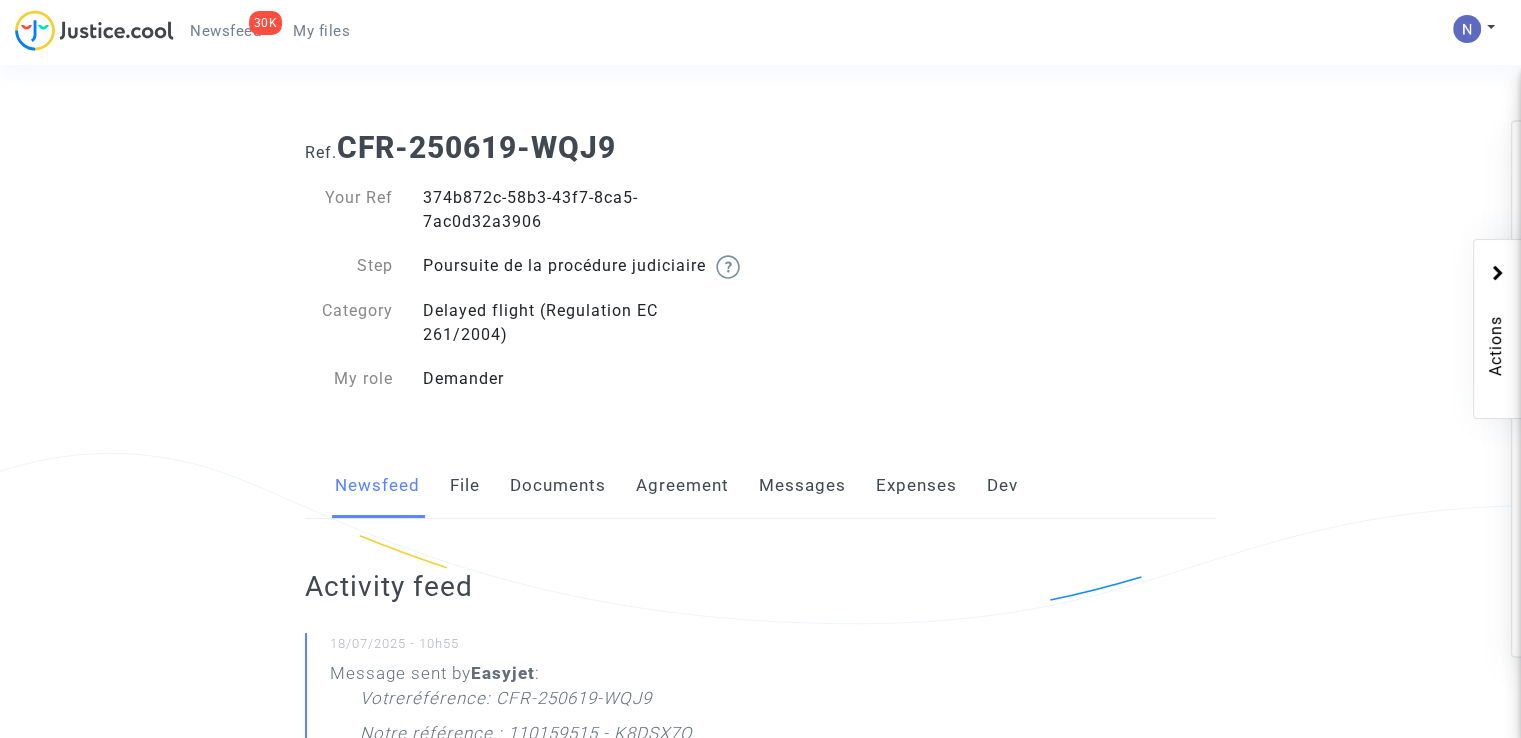 click on "Messages" 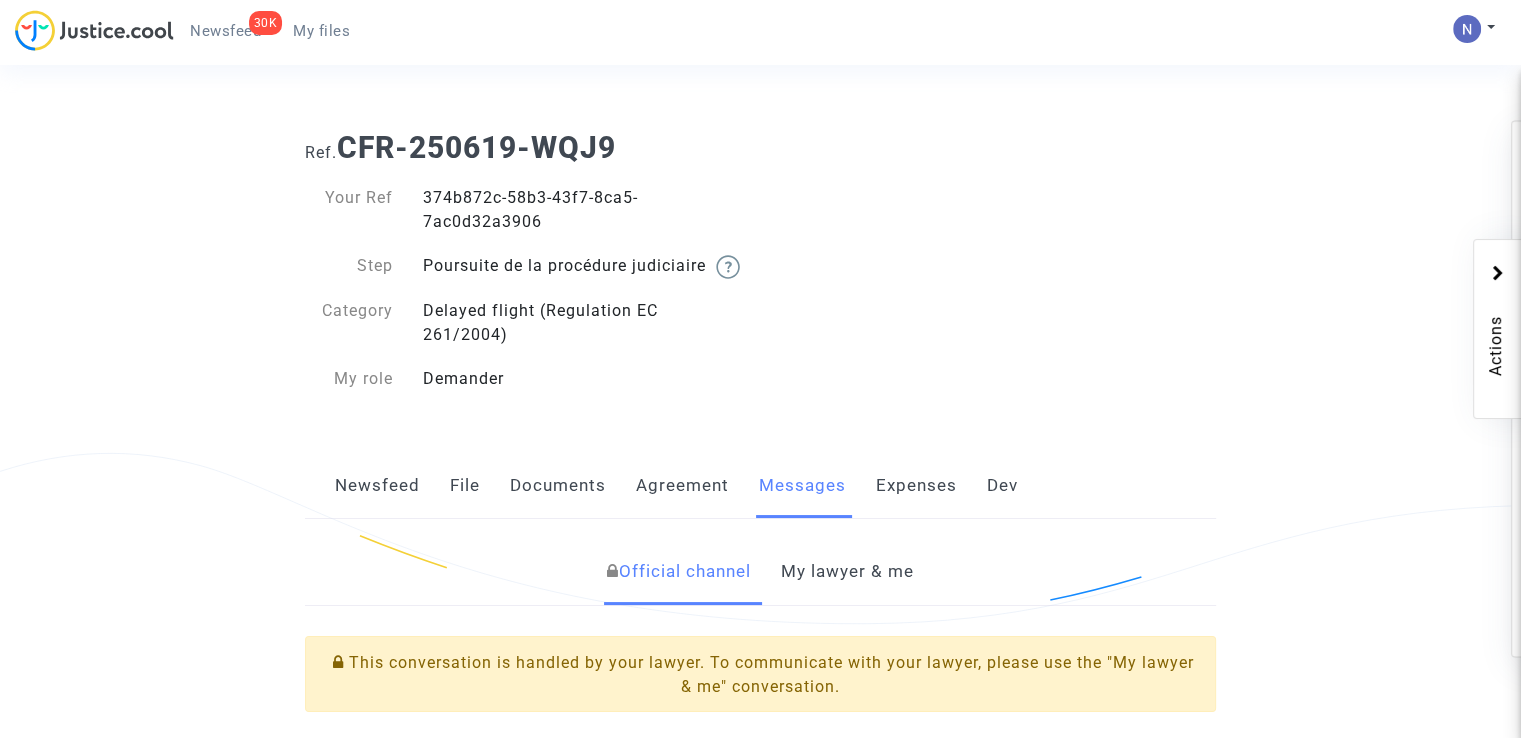 scroll, scrollTop: 400, scrollLeft: 0, axis: vertical 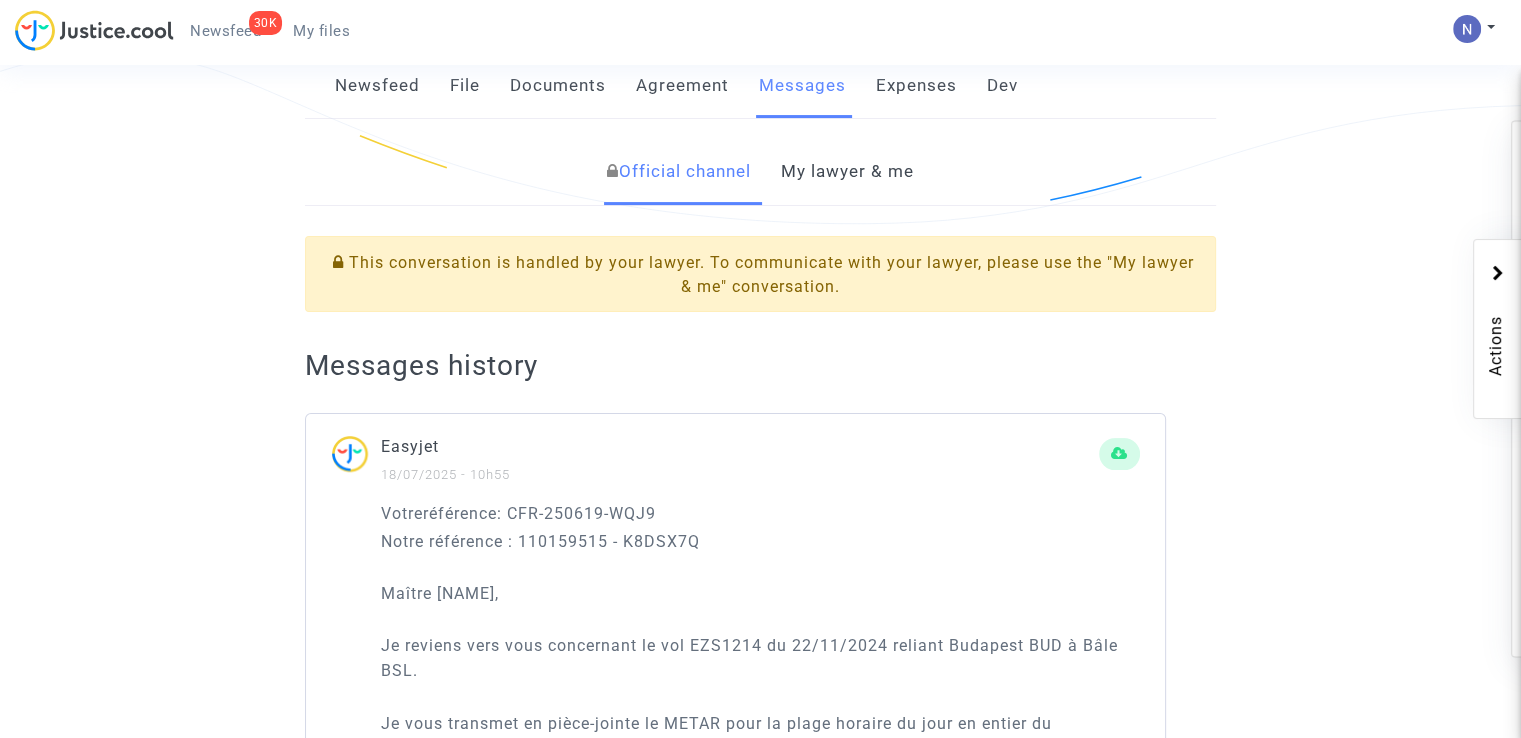 click on "My lawyer & me" 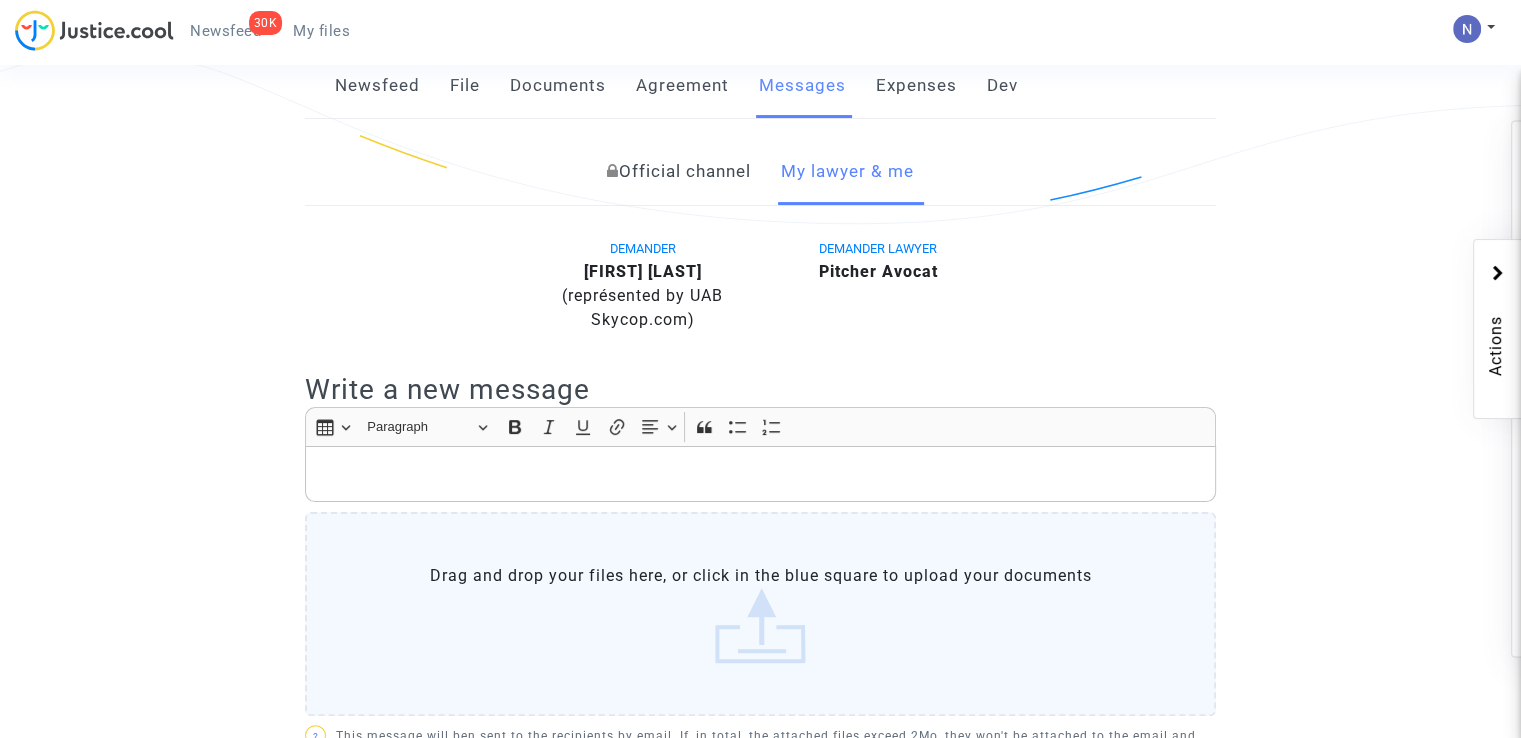 click on "Rich Text Editor Insert table Insert table Heading Paragraph Paragraph Heading 1 Heading 2 Heading 3 Bold (CTRL+B) Bold Italic (CTRL+I) Italic Underline (CTRL+U) Underline Link (Ctrl+K) Link Text alignment Text alignment Align left Align left Align right Align right Align center Align center Justify Justify Block quote Block quote Bulleted List Bulleted List Numbered List Numbered List  Drag and drop your files here, or click in the blue square to upload your documents" 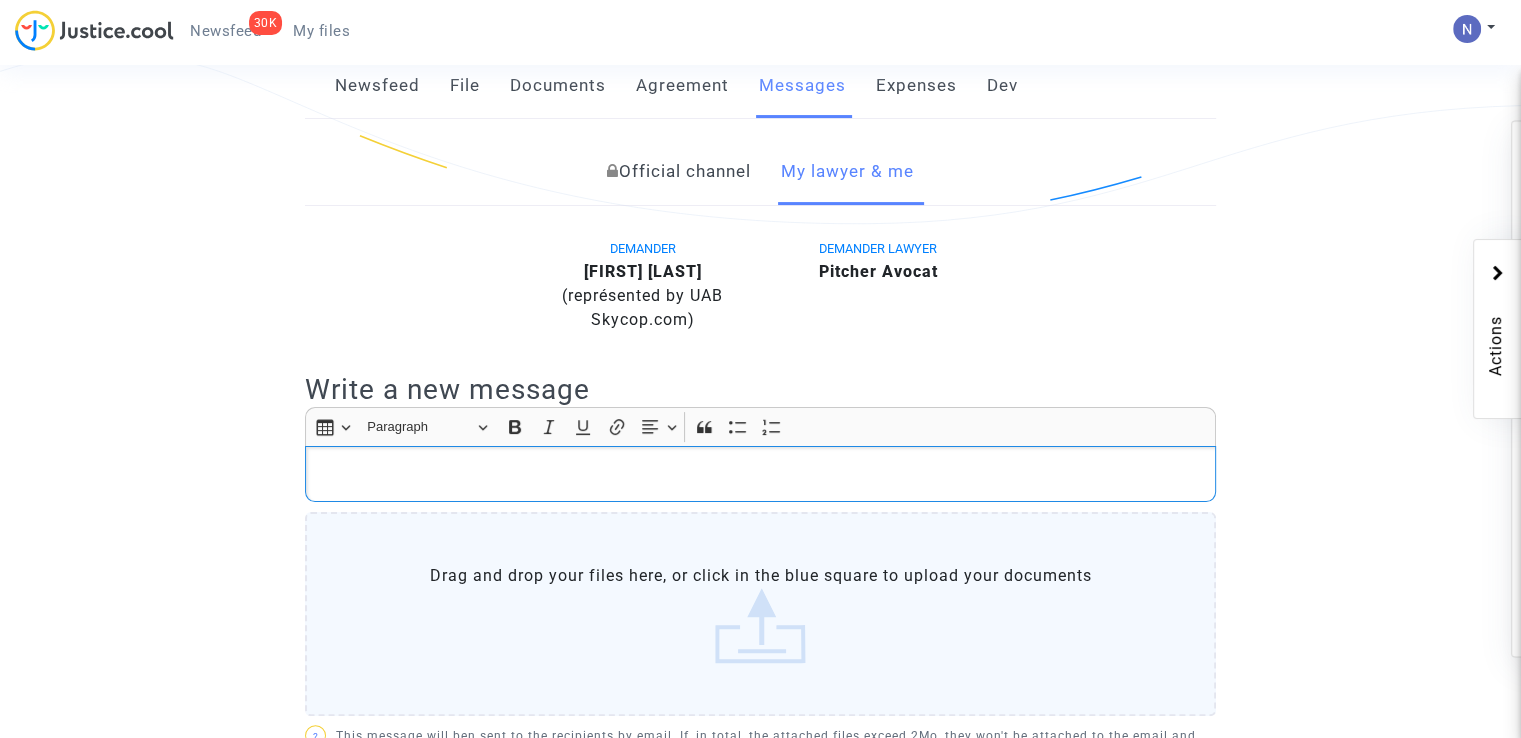 type 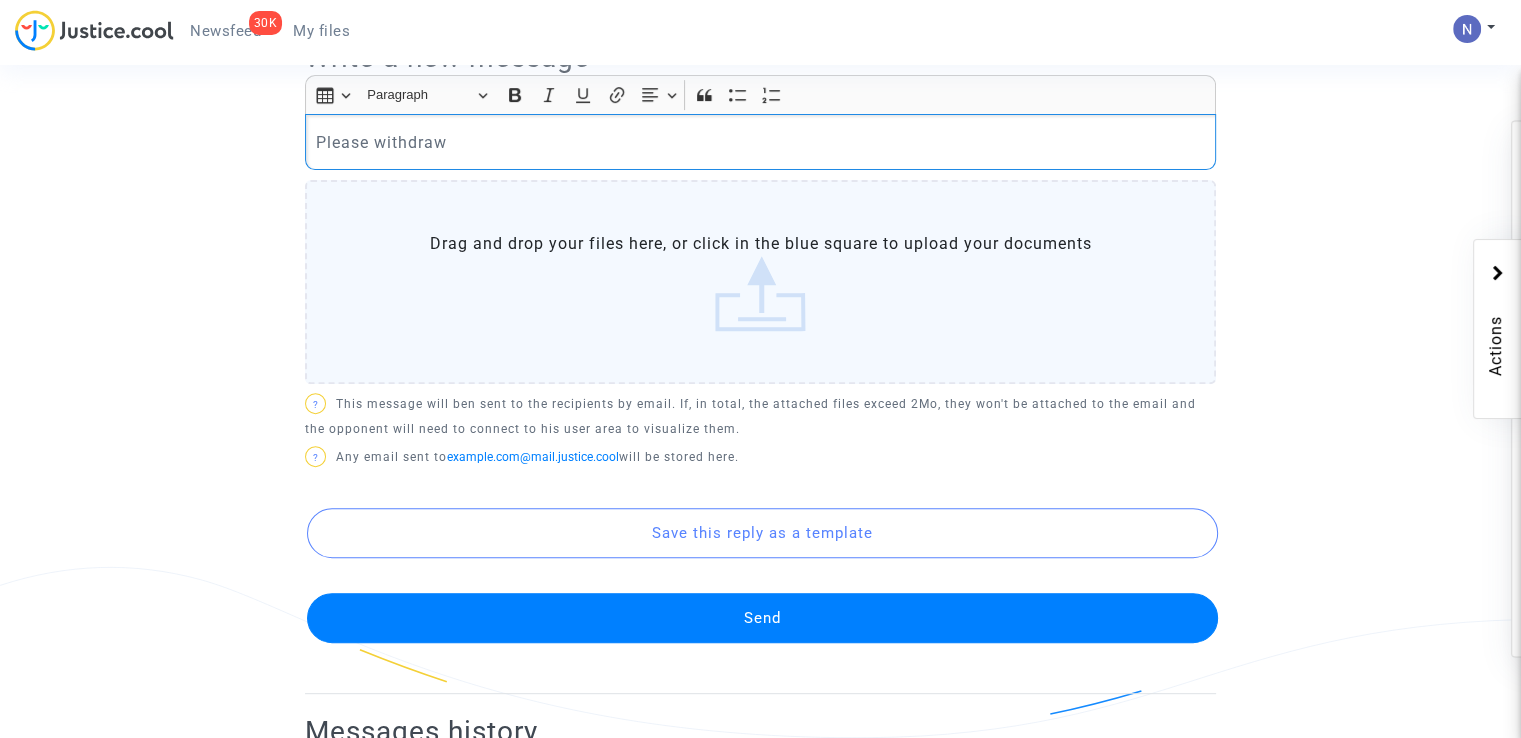 scroll, scrollTop: 857, scrollLeft: 0, axis: vertical 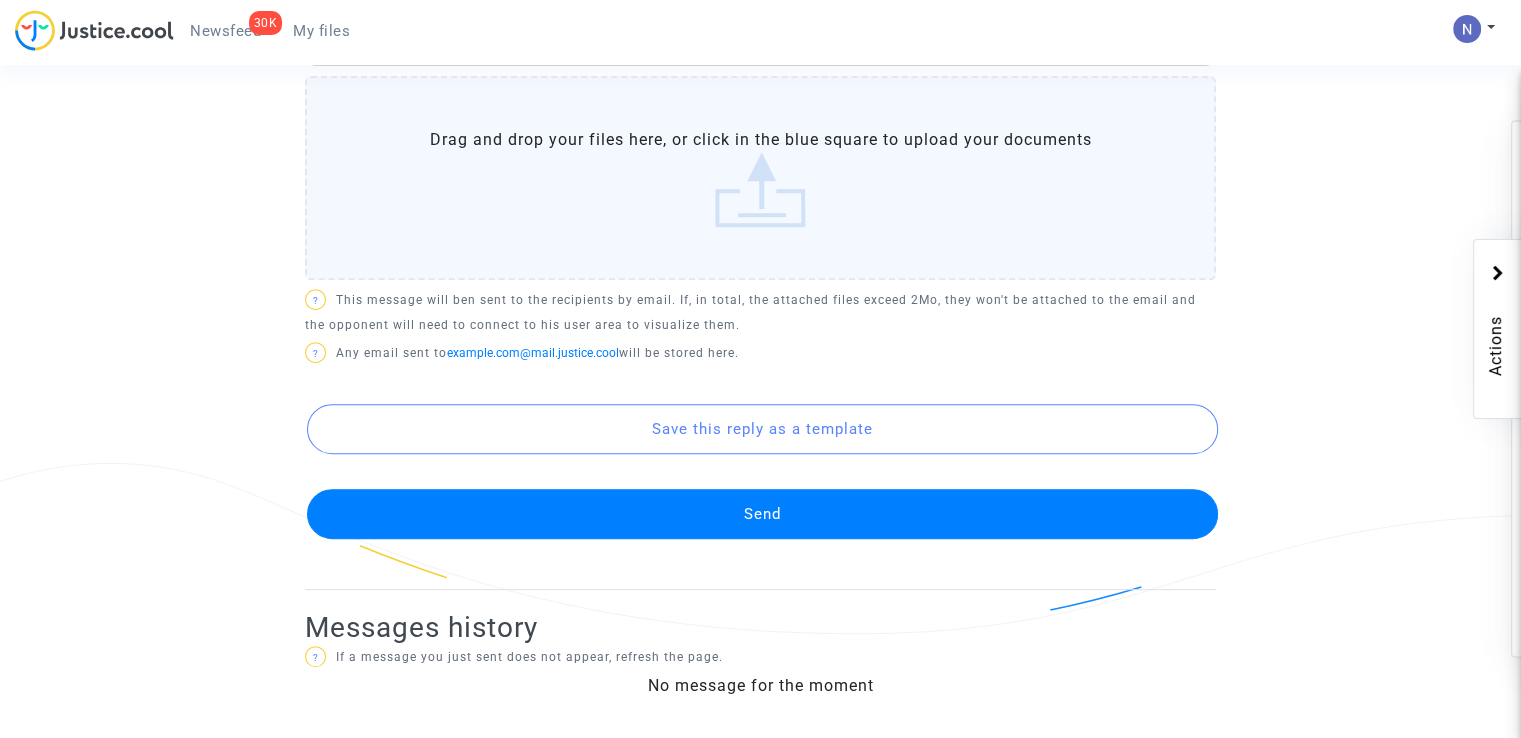 click on "Send" 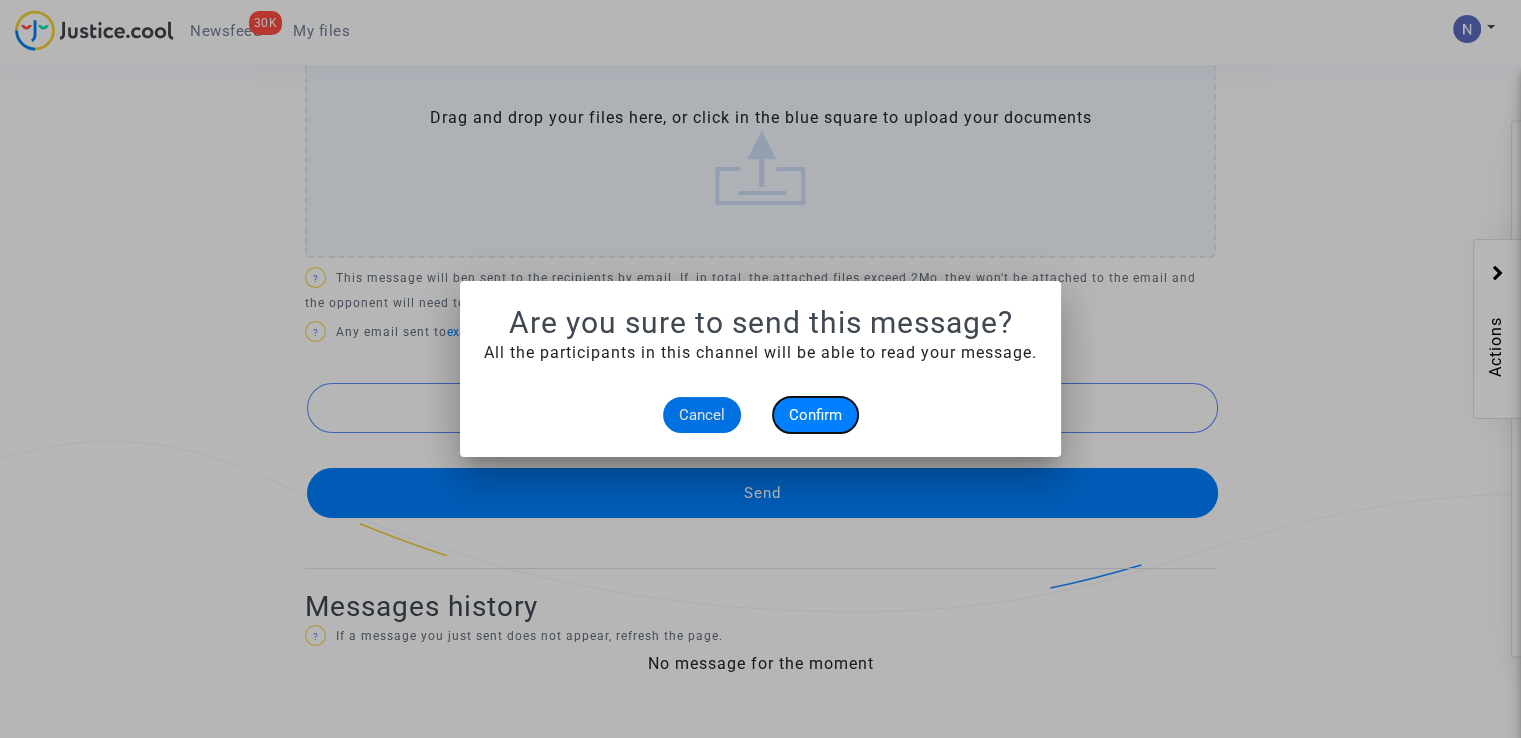 click on "Confirm" at bounding box center [815, 415] 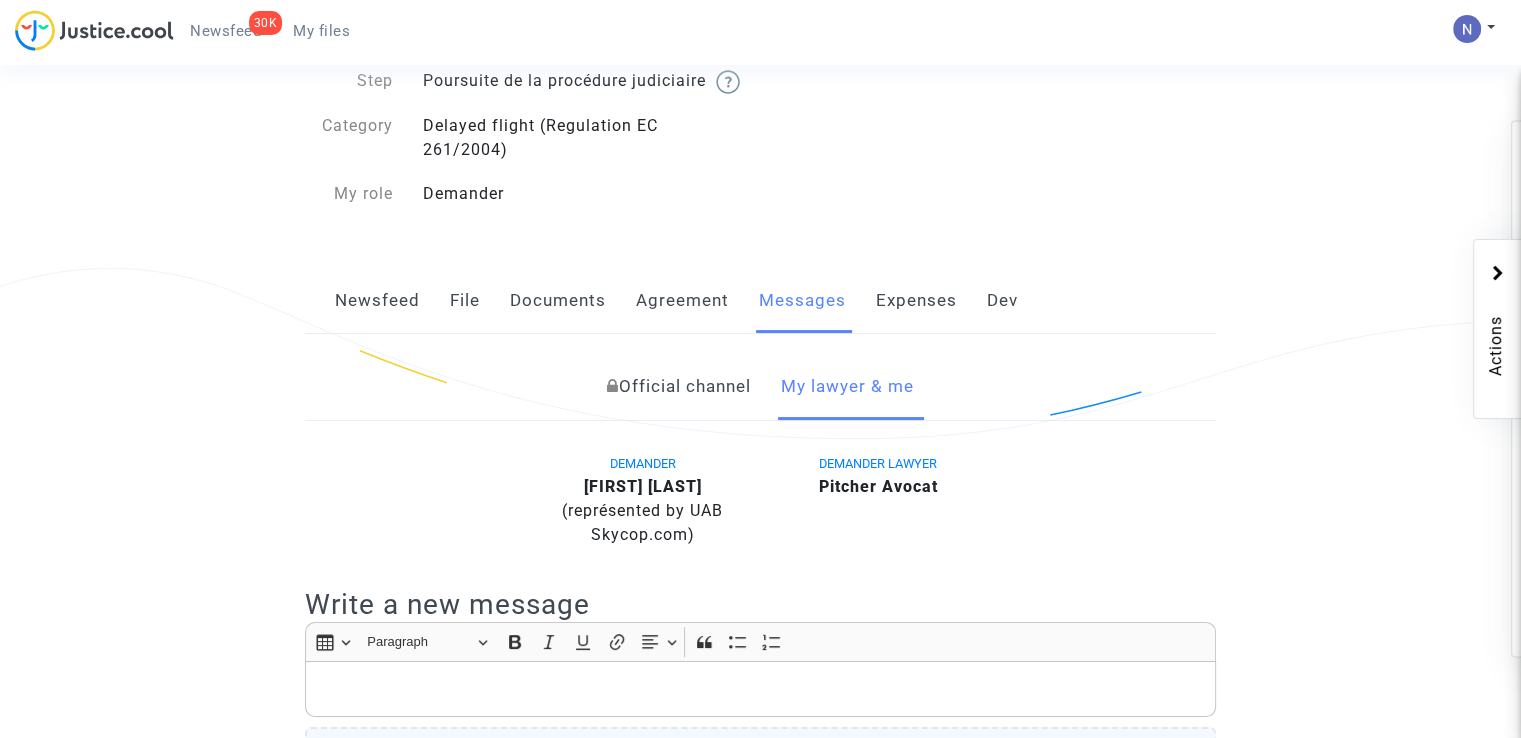 scroll, scrollTop: 13, scrollLeft: 0, axis: vertical 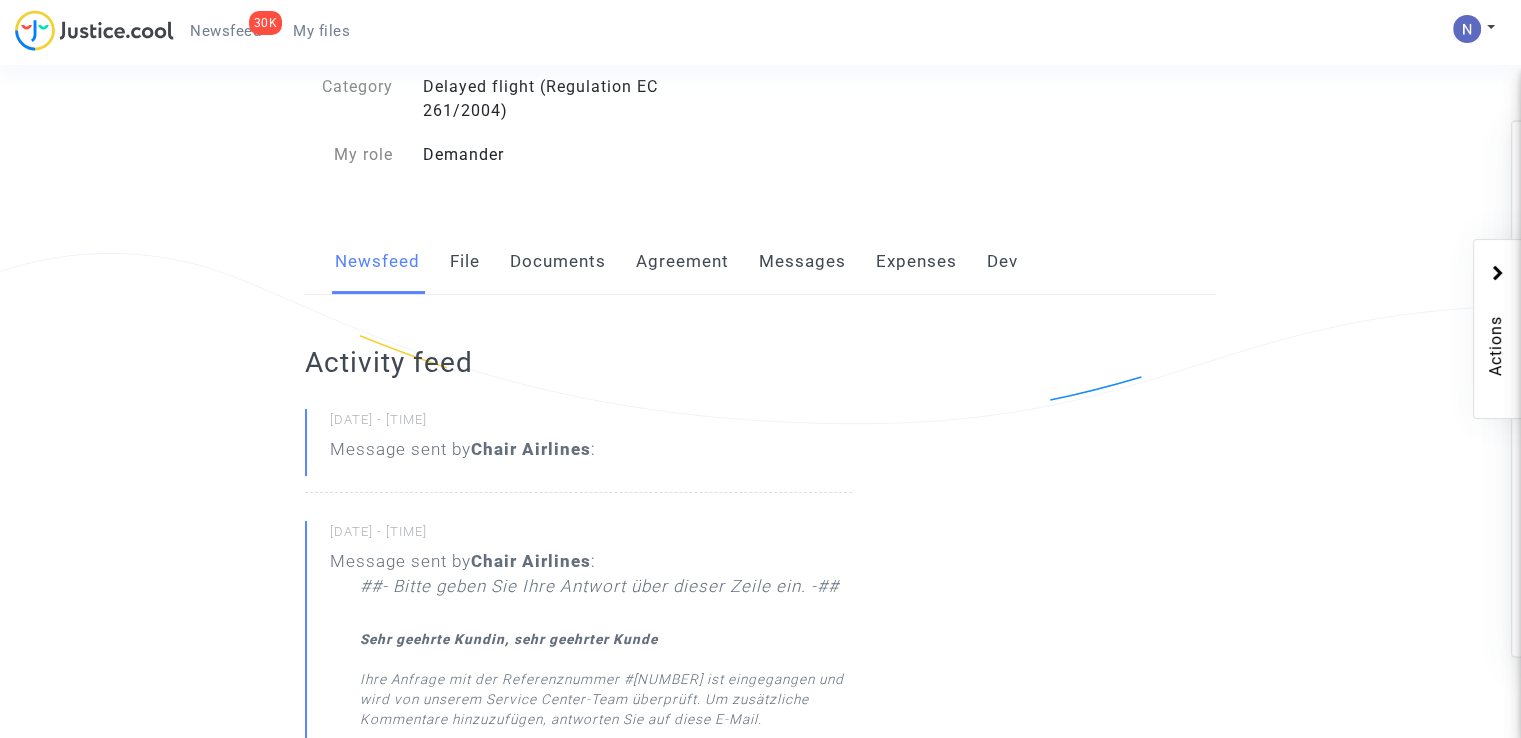 click on "Messages" 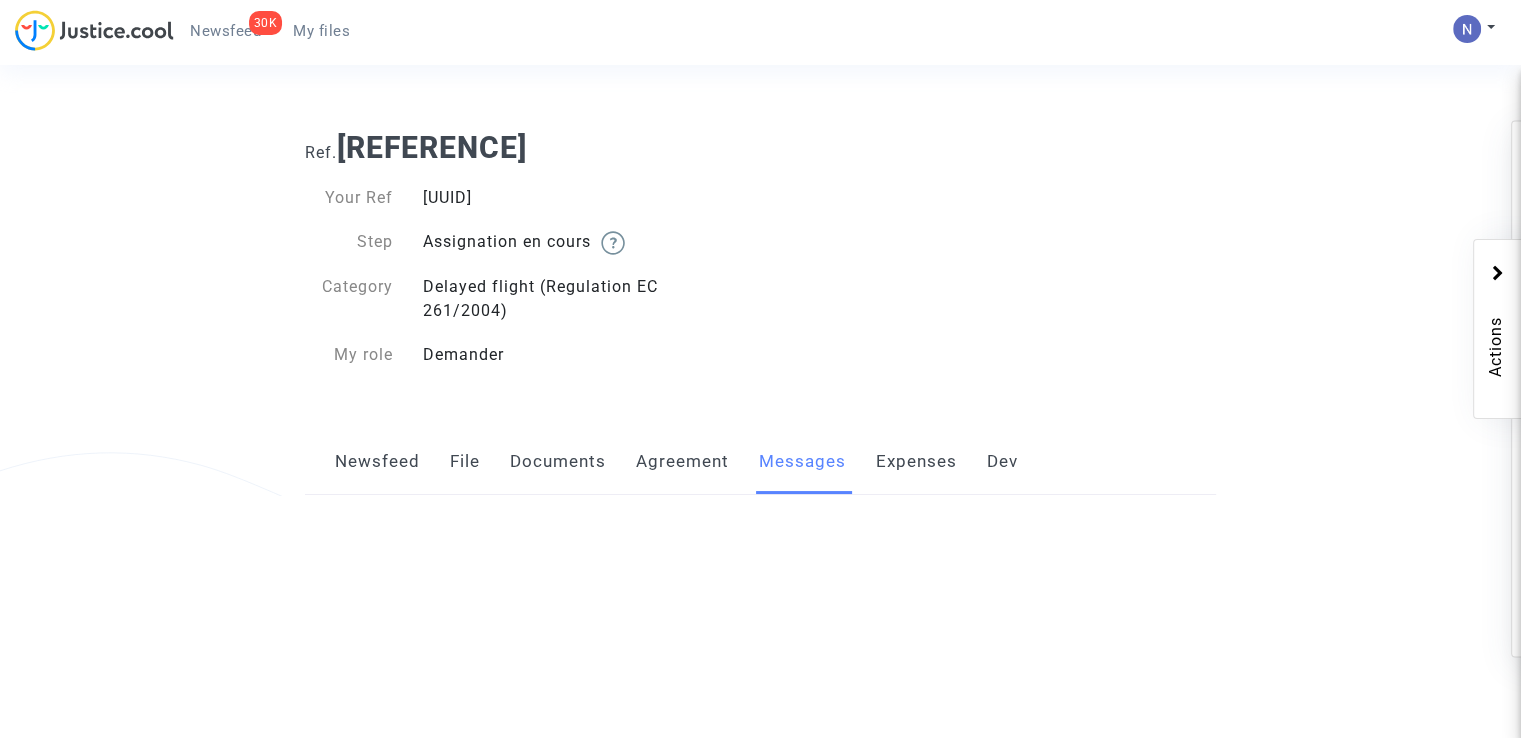 scroll, scrollTop: 0, scrollLeft: 0, axis: both 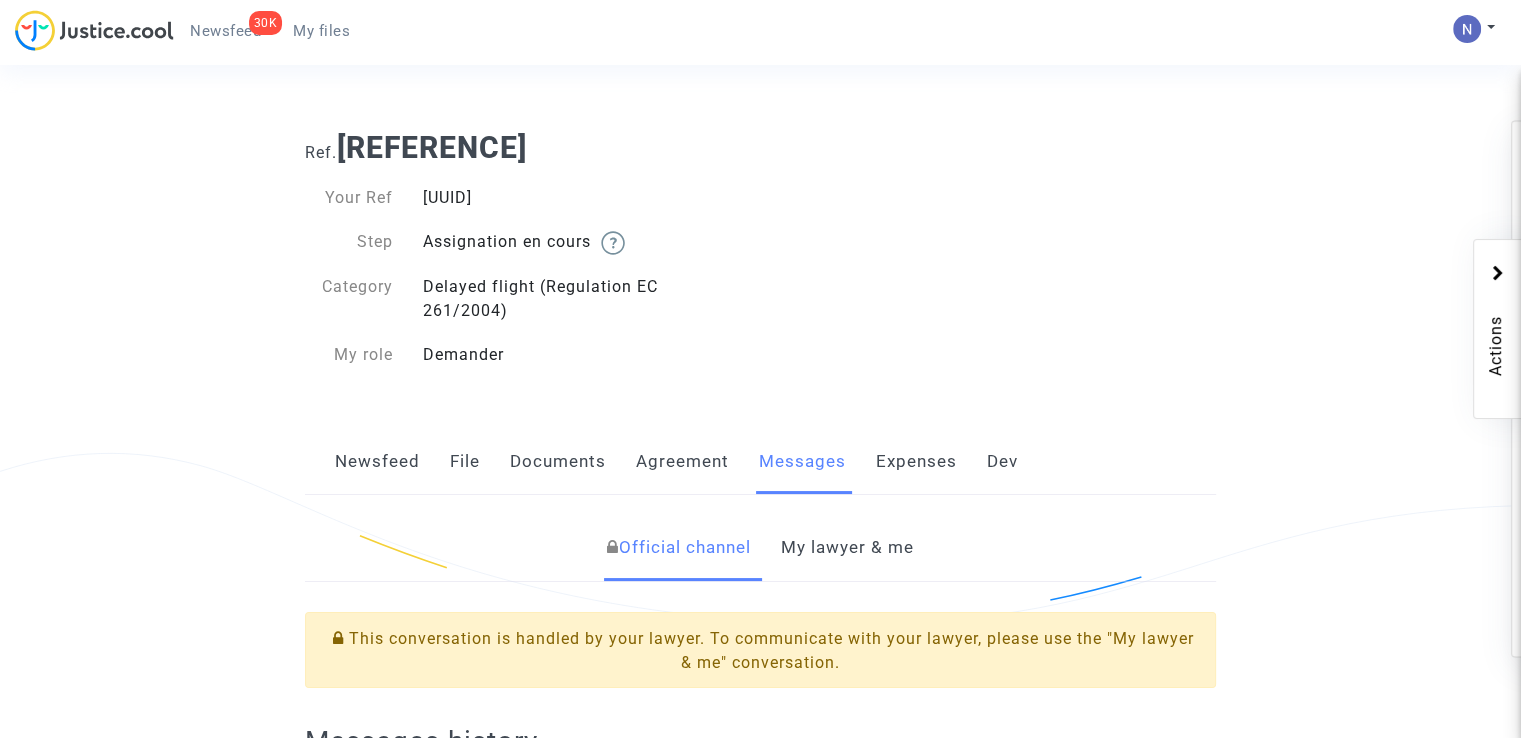 click on "My lawyer & me" 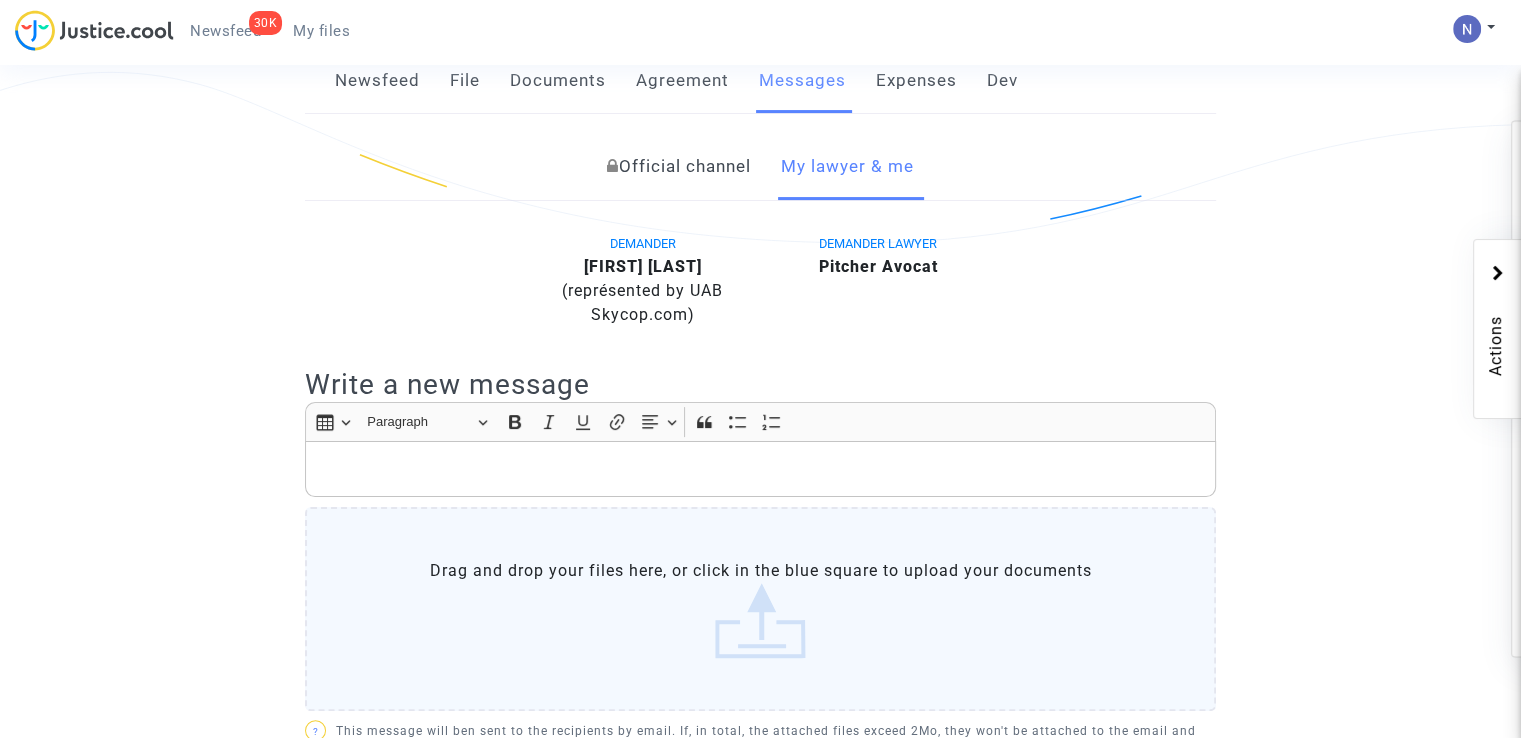 scroll, scrollTop: 400, scrollLeft: 0, axis: vertical 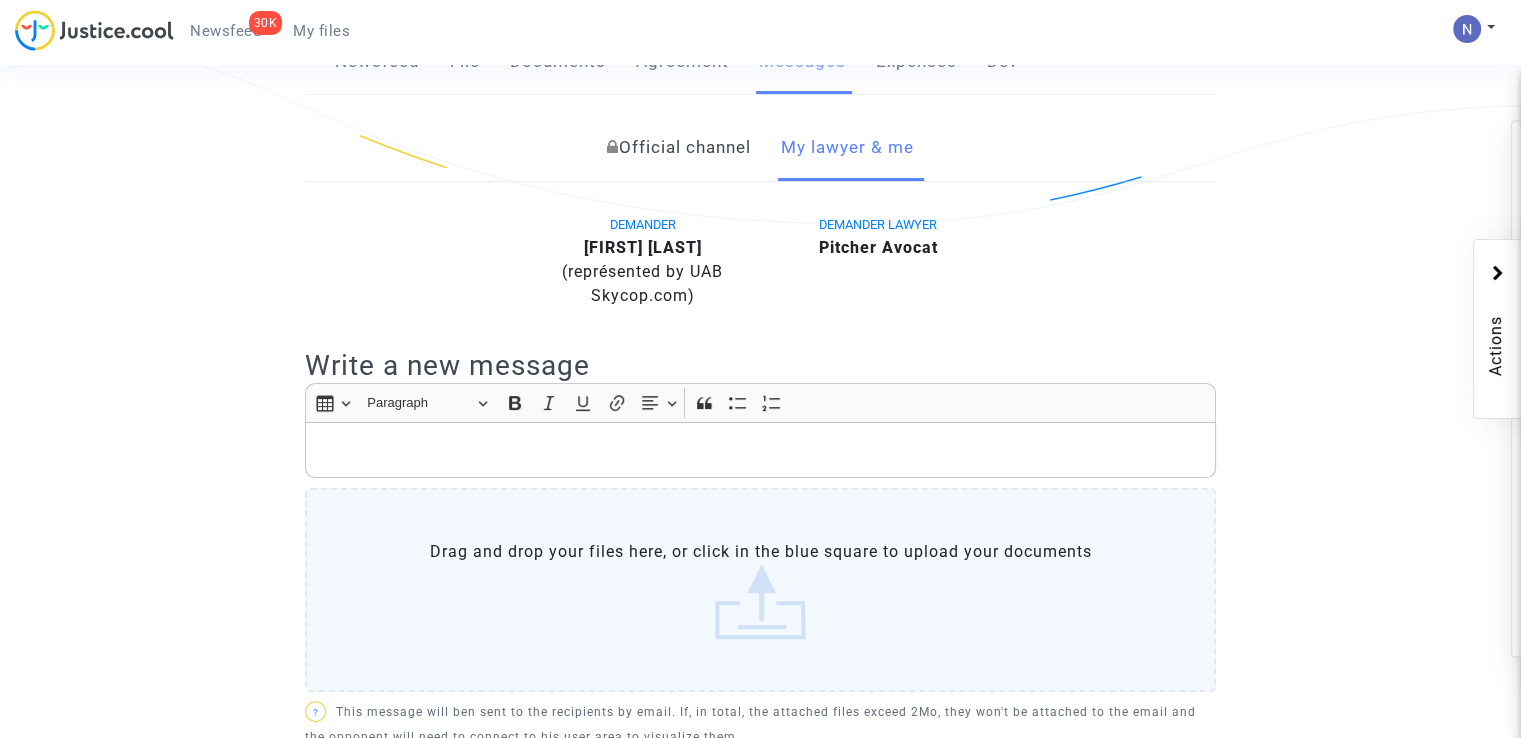 click 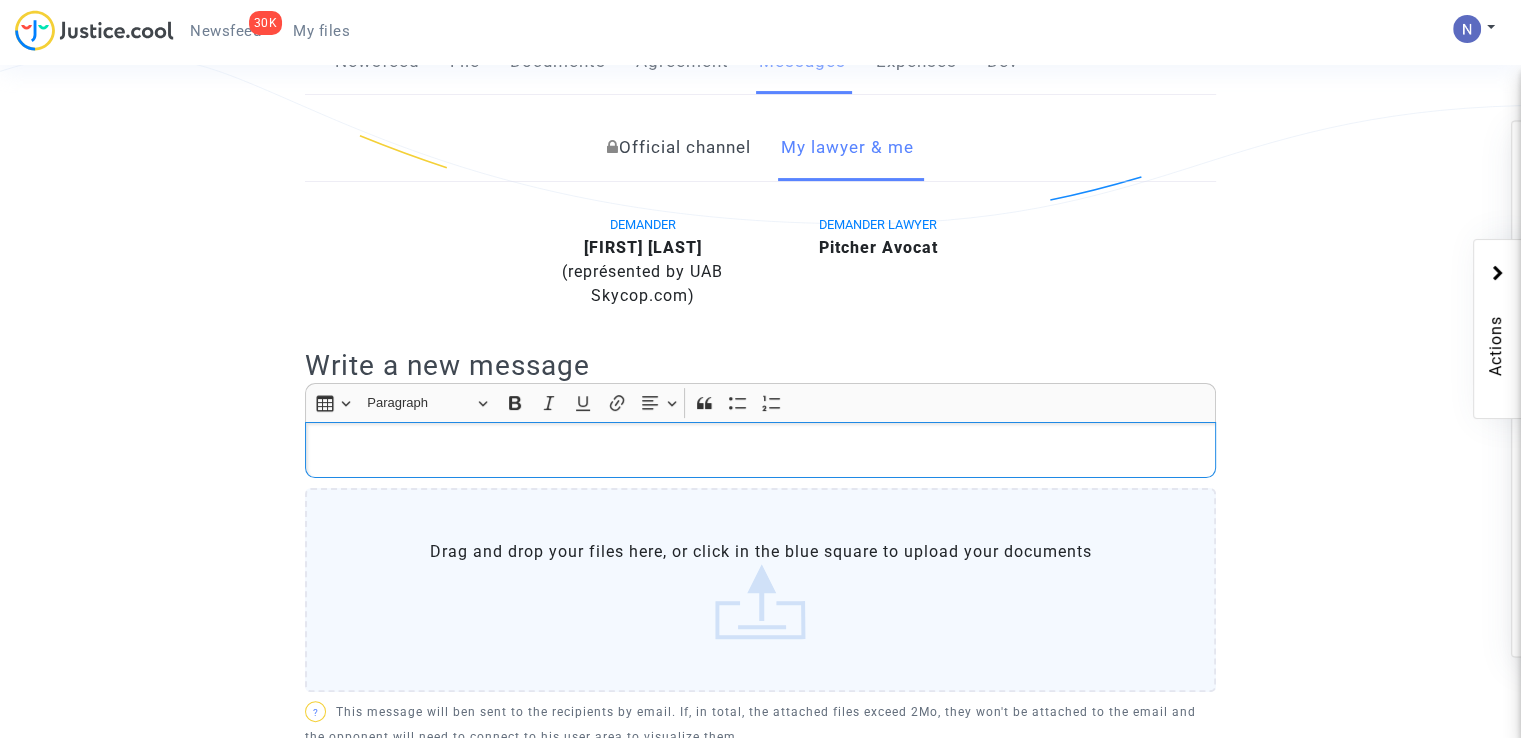 type 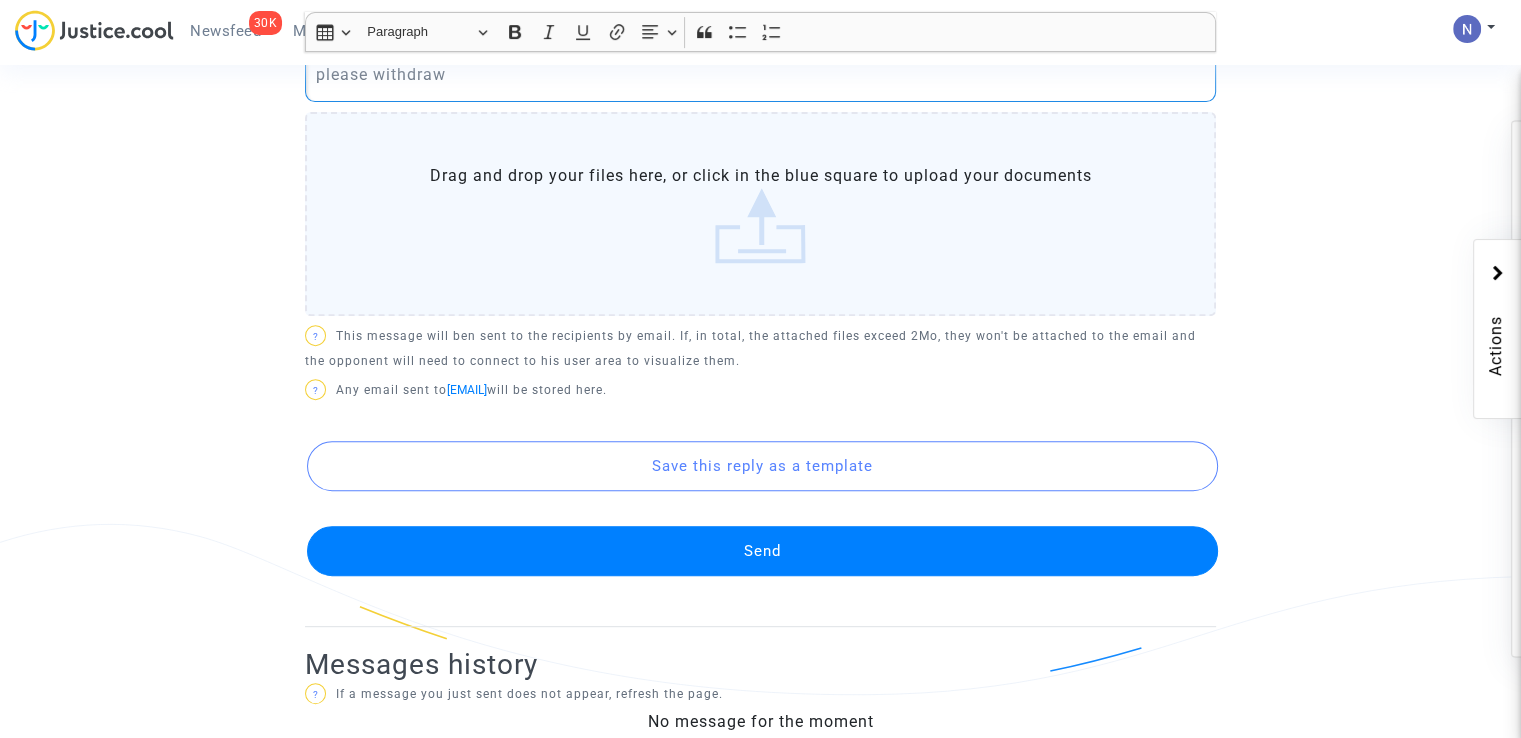 scroll, scrollTop: 833, scrollLeft: 0, axis: vertical 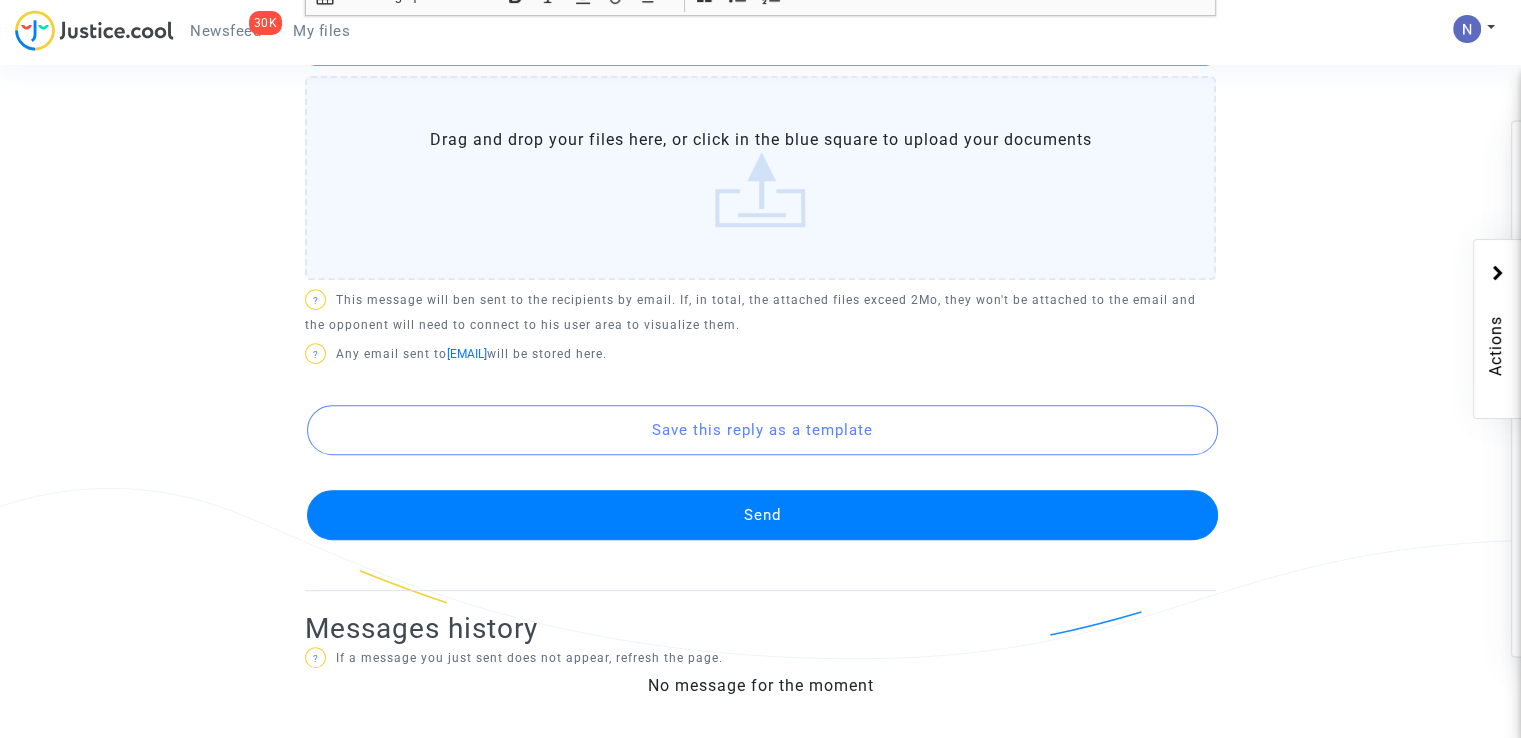 click on "Send" 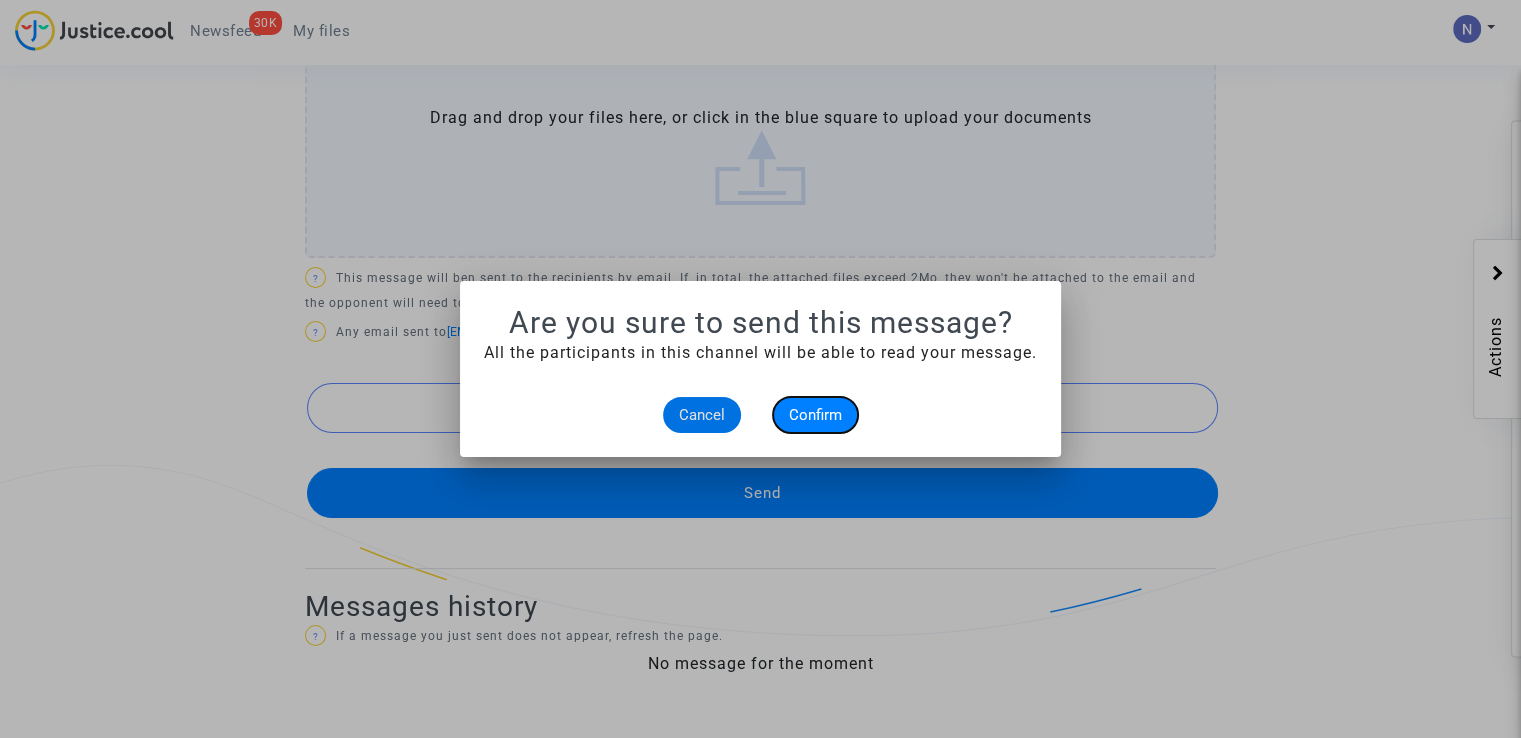 click on "Confirm" at bounding box center (815, 415) 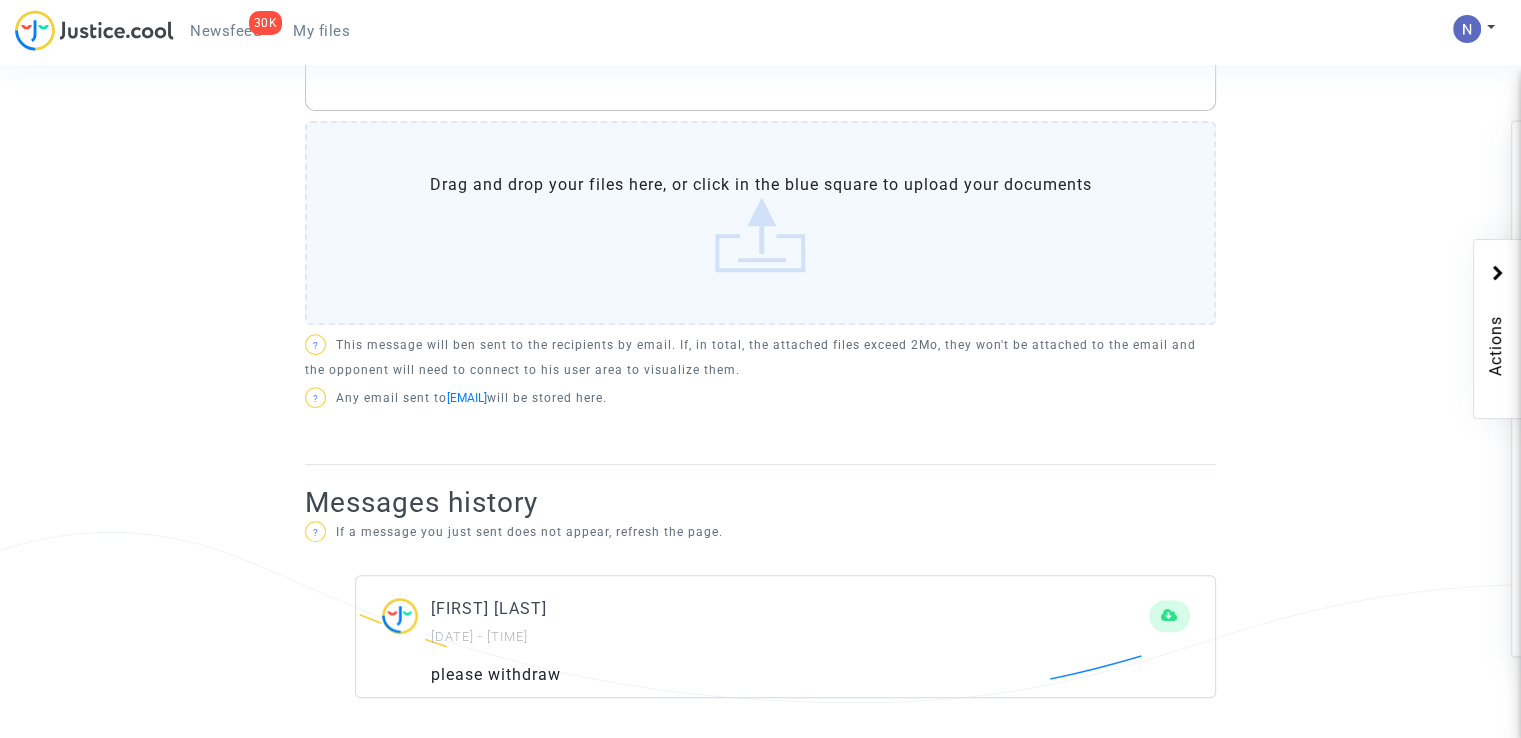 scroll, scrollTop: 789, scrollLeft: 0, axis: vertical 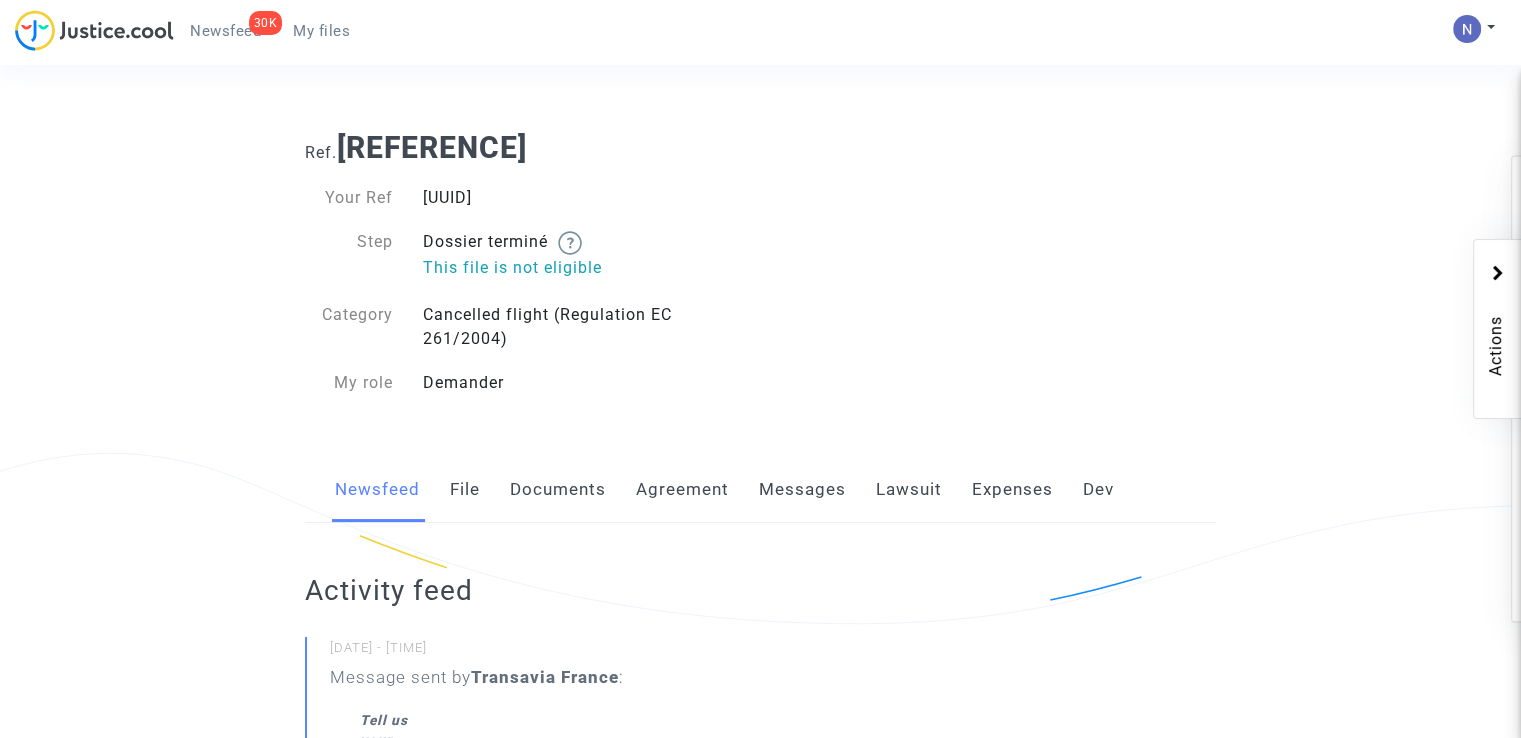click on "Messages" 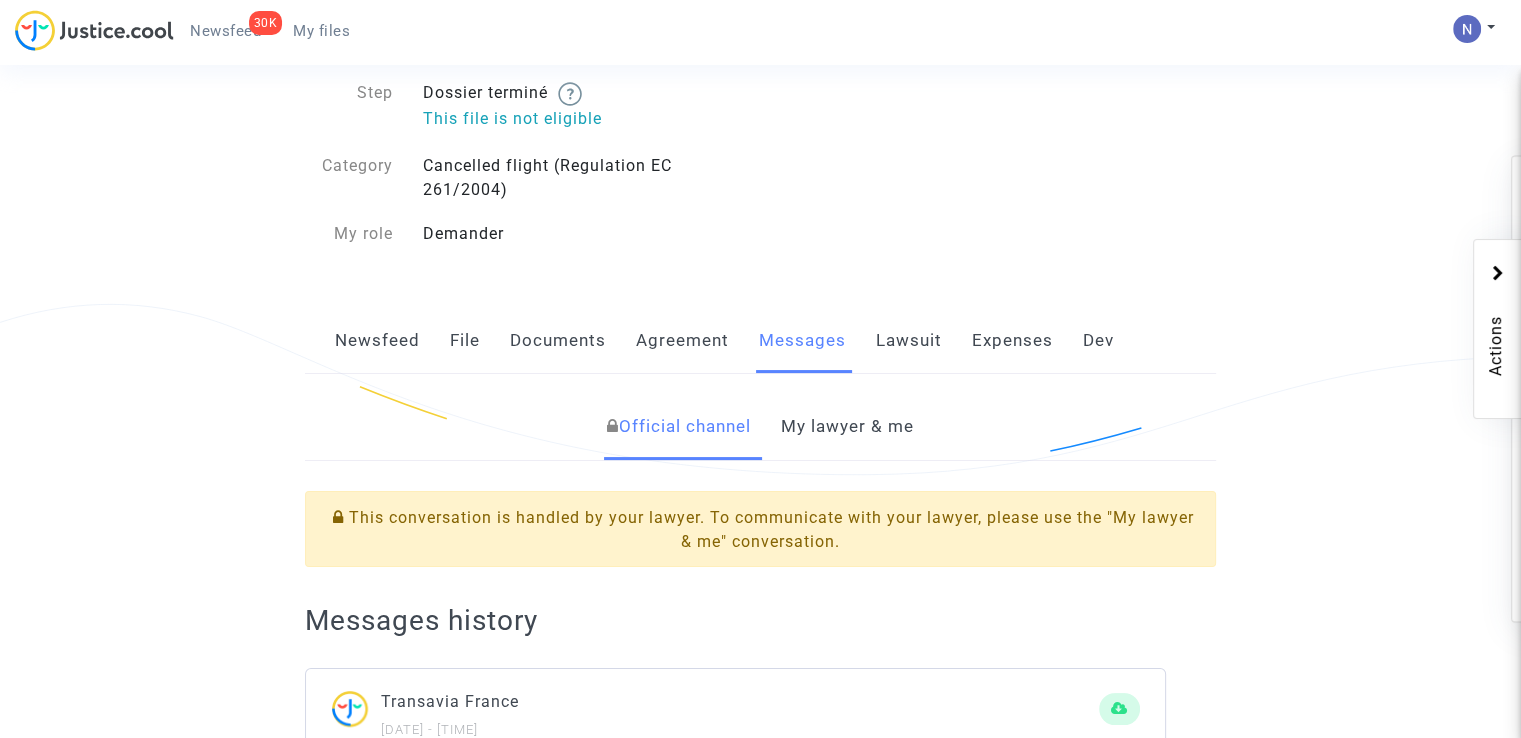 scroll, scrollTop: 200, scrollLeft: 0, axis: vertical 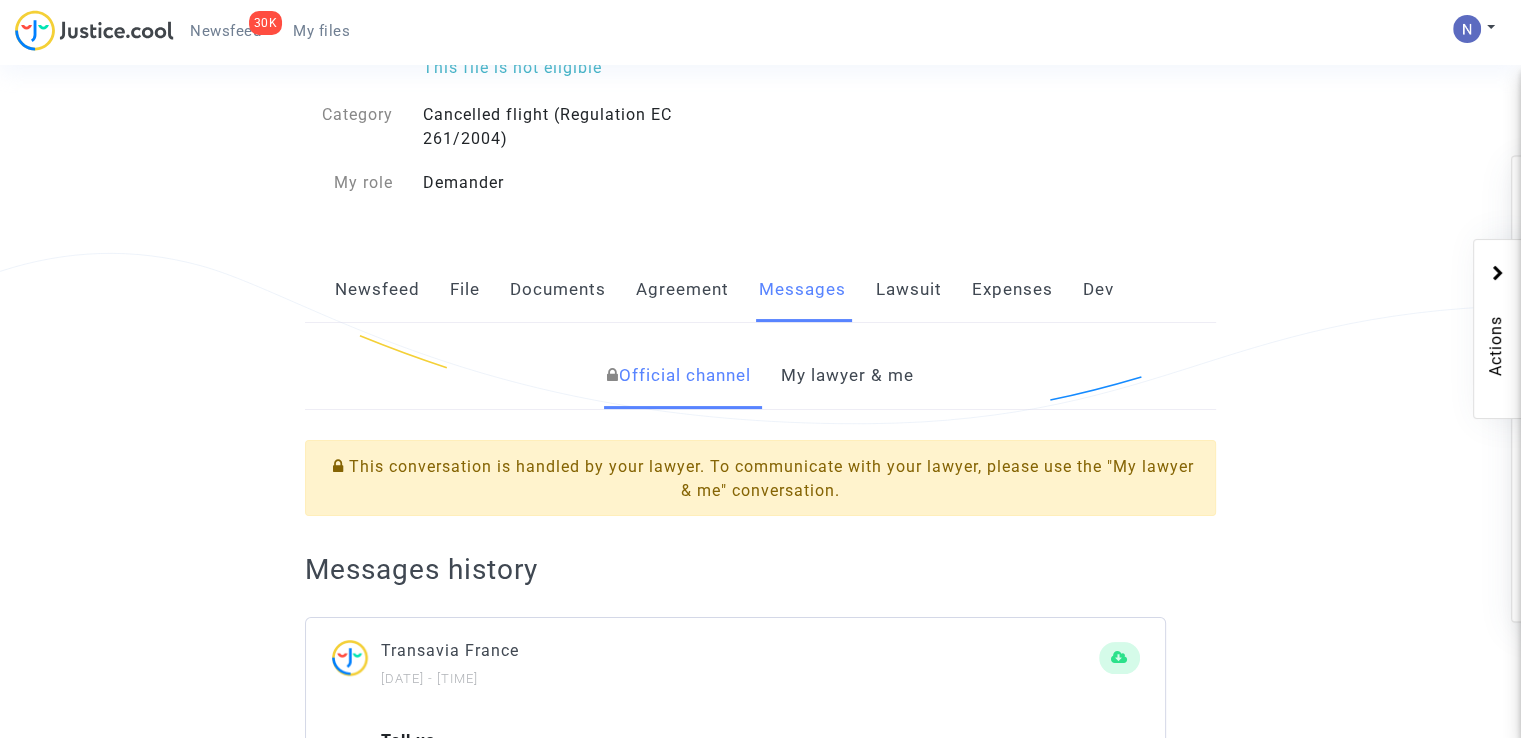 click on "My lawyer & me" 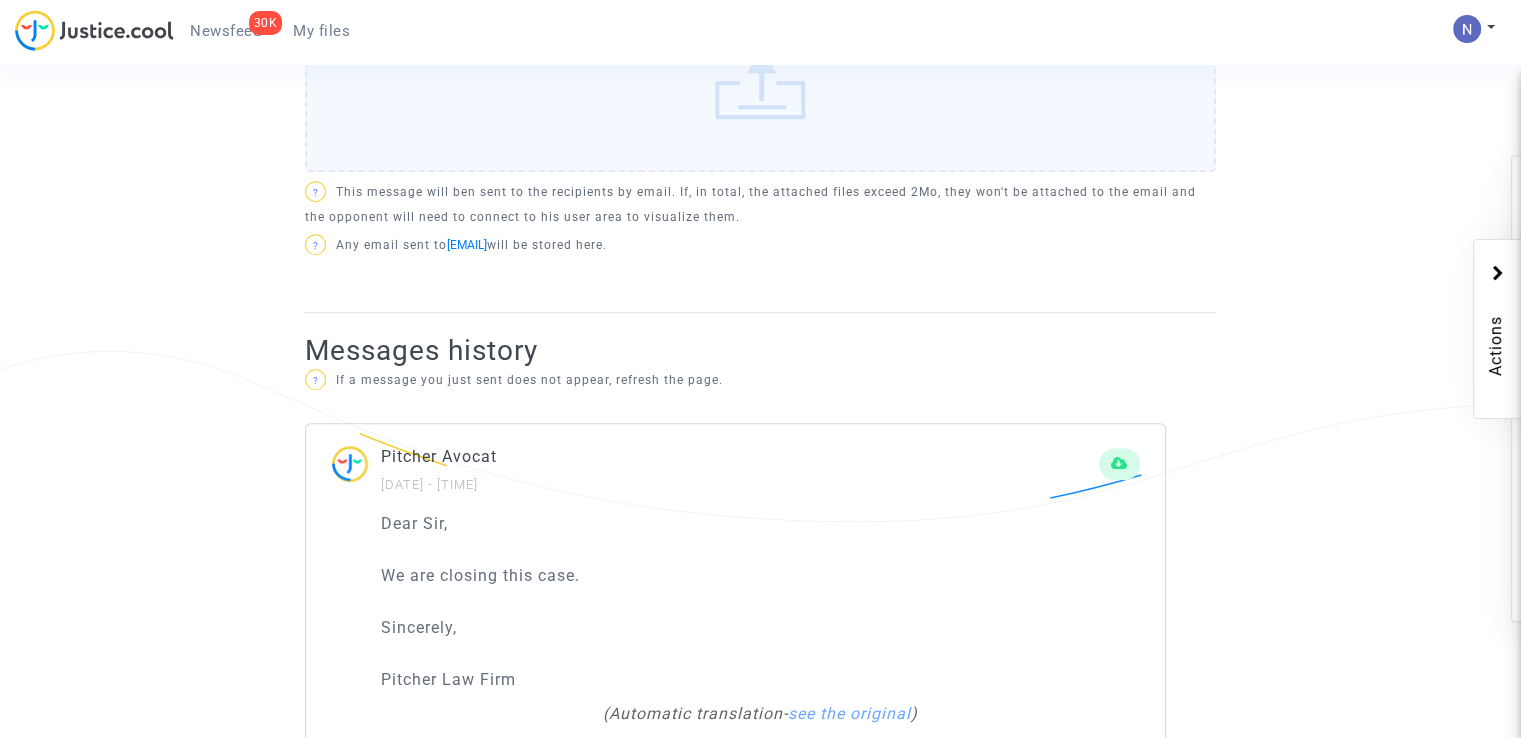 scroll, scrollTop: 1148, scrollLeft: 0, axis: vertical 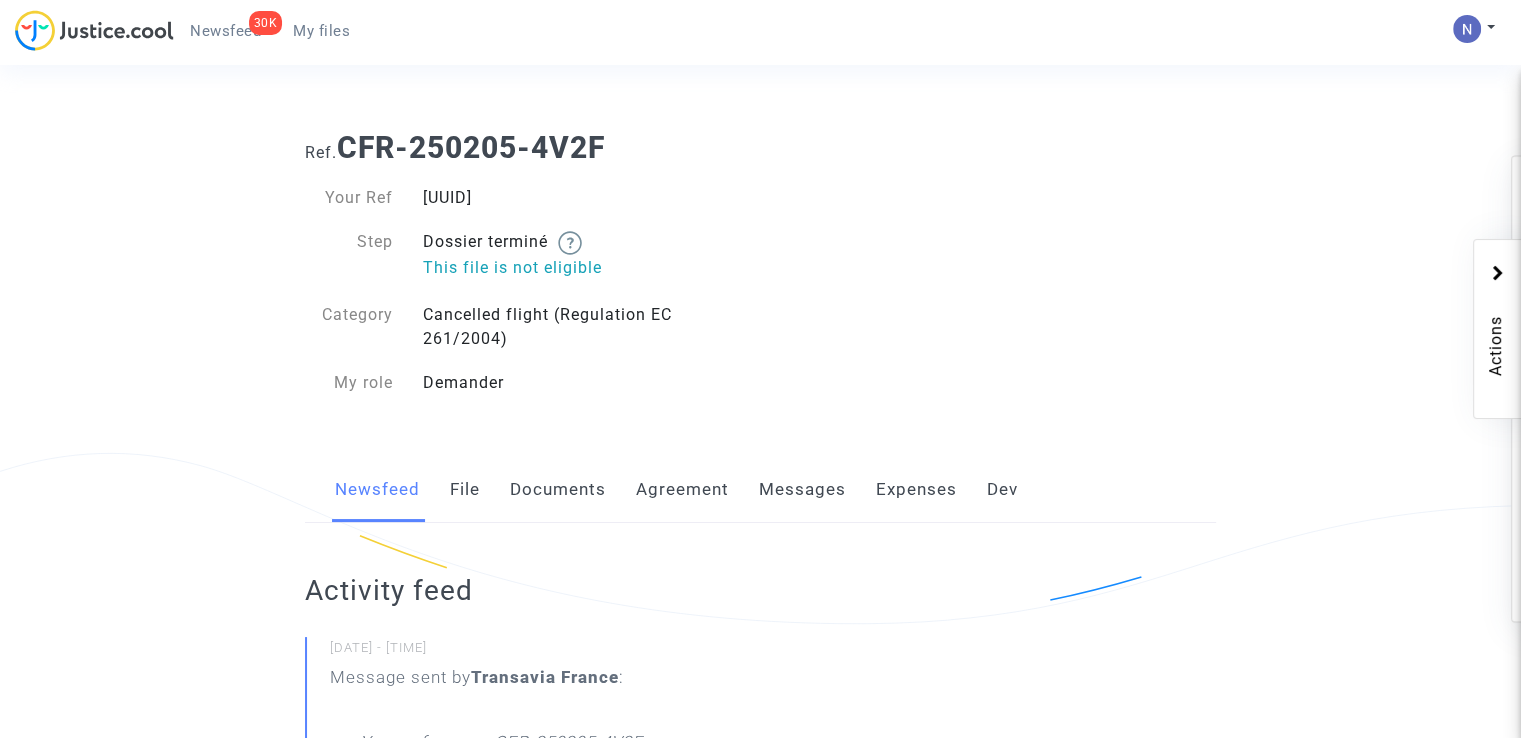 click on "Messages" 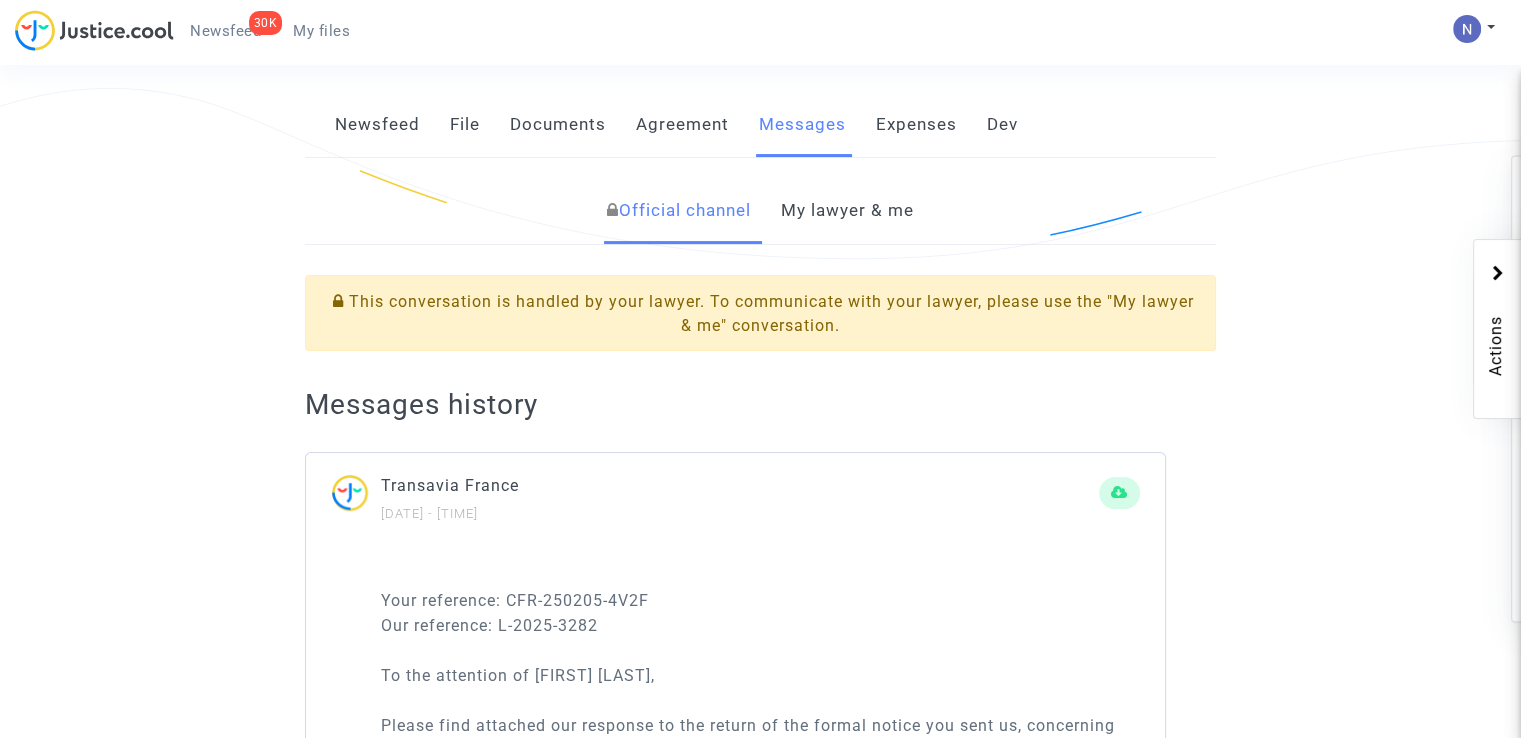 scroll, scrollTop: 0, scrollLeft: 0, axis: both 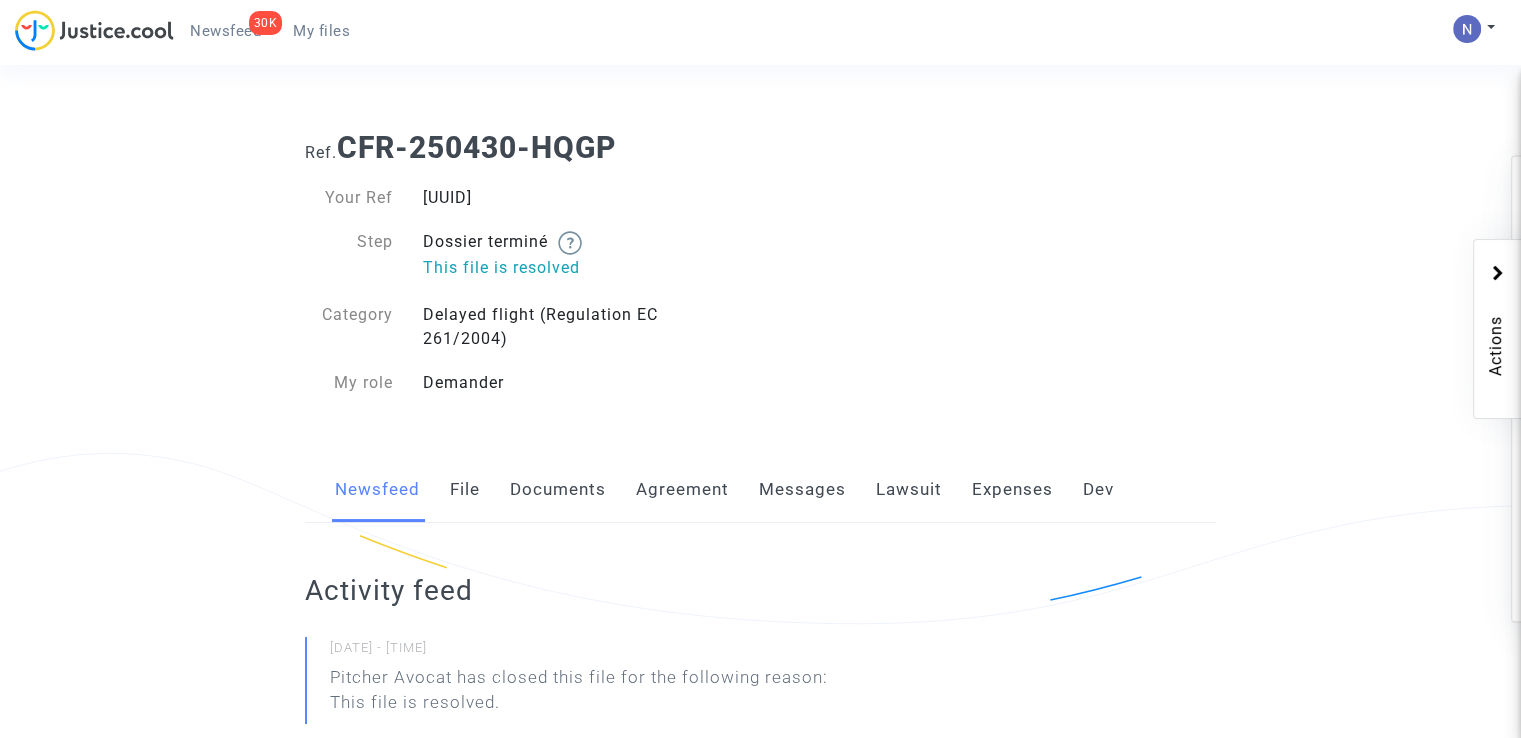 click on "Messages" 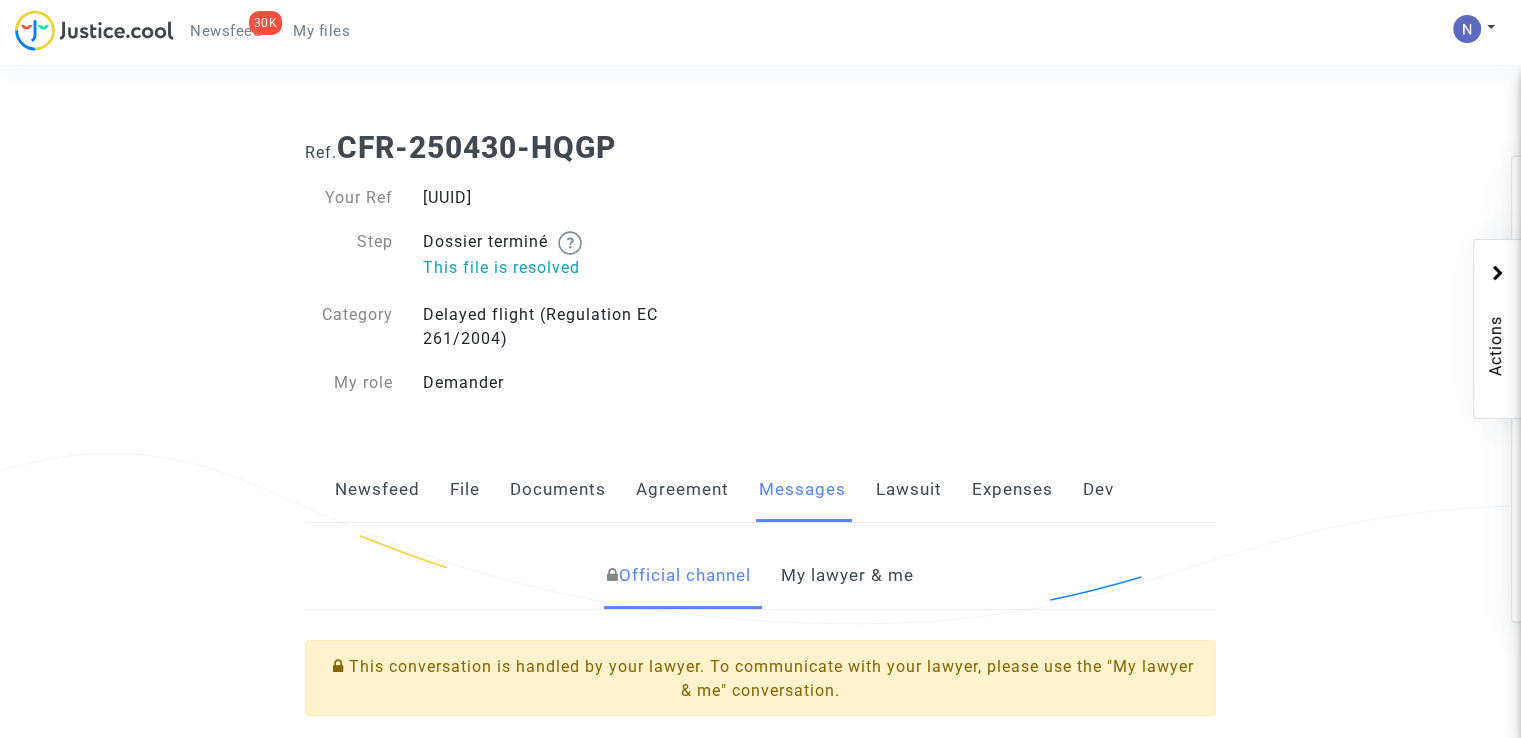 scroll, scrollTop: 400, scrollLeft: 0, axis: vertical 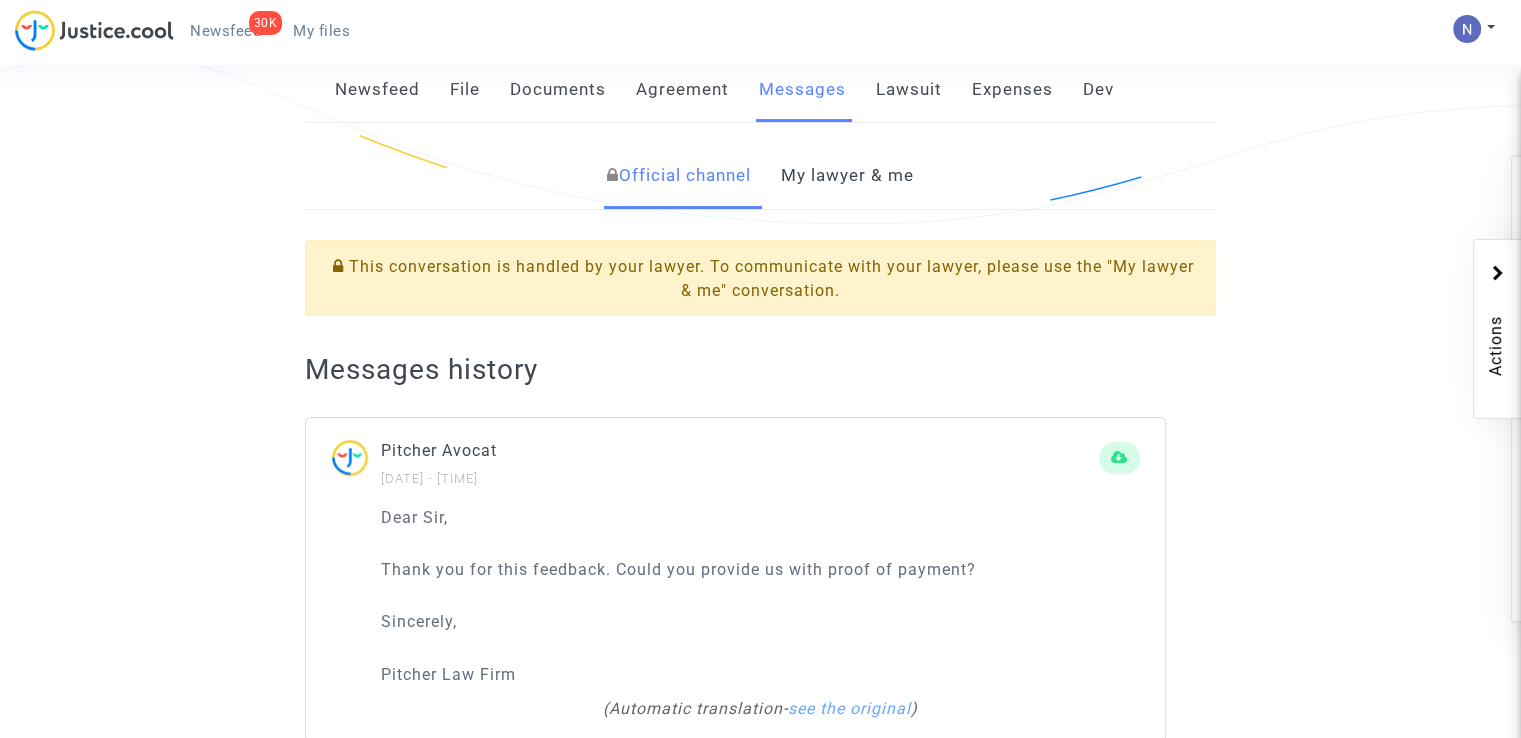 click on "My lawyer & me" 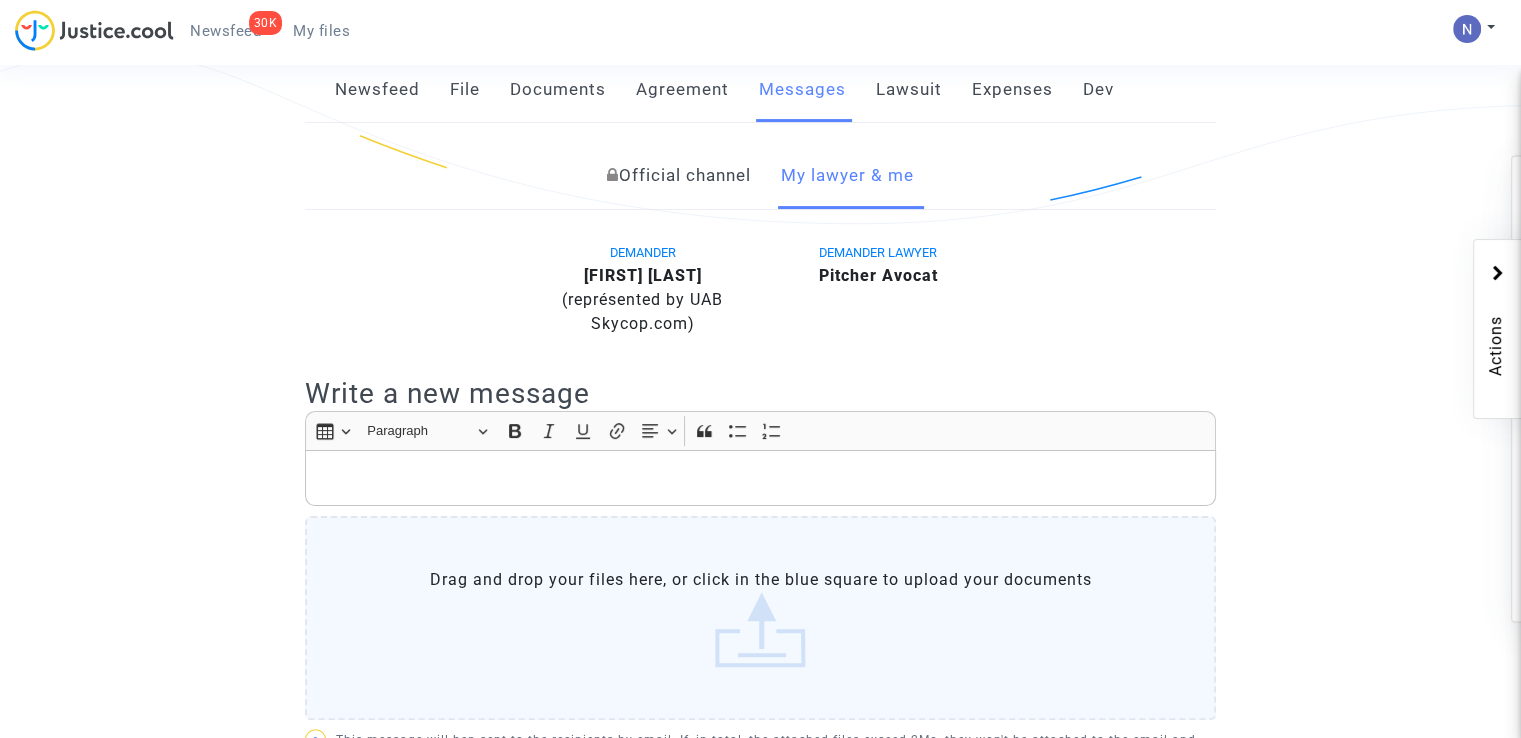 click 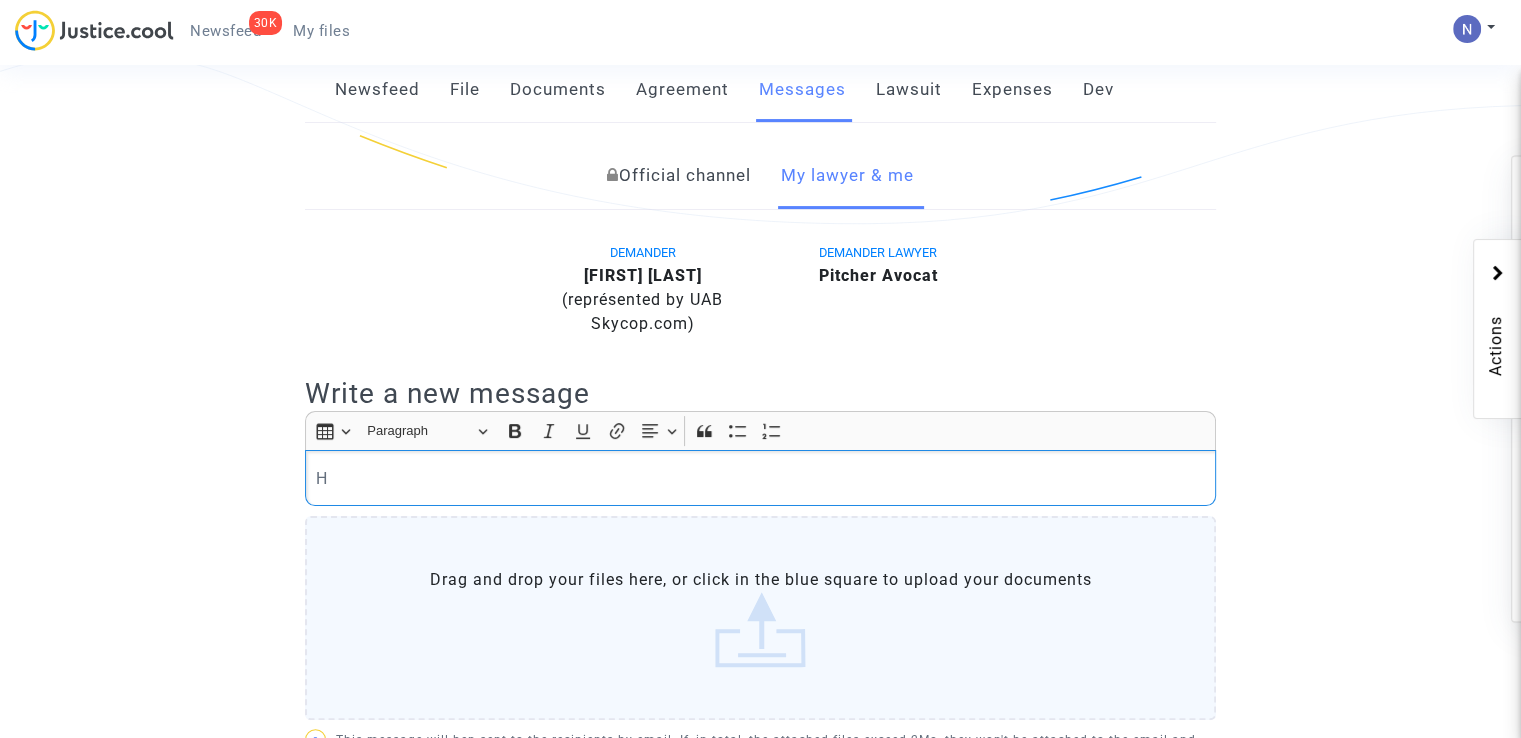 type 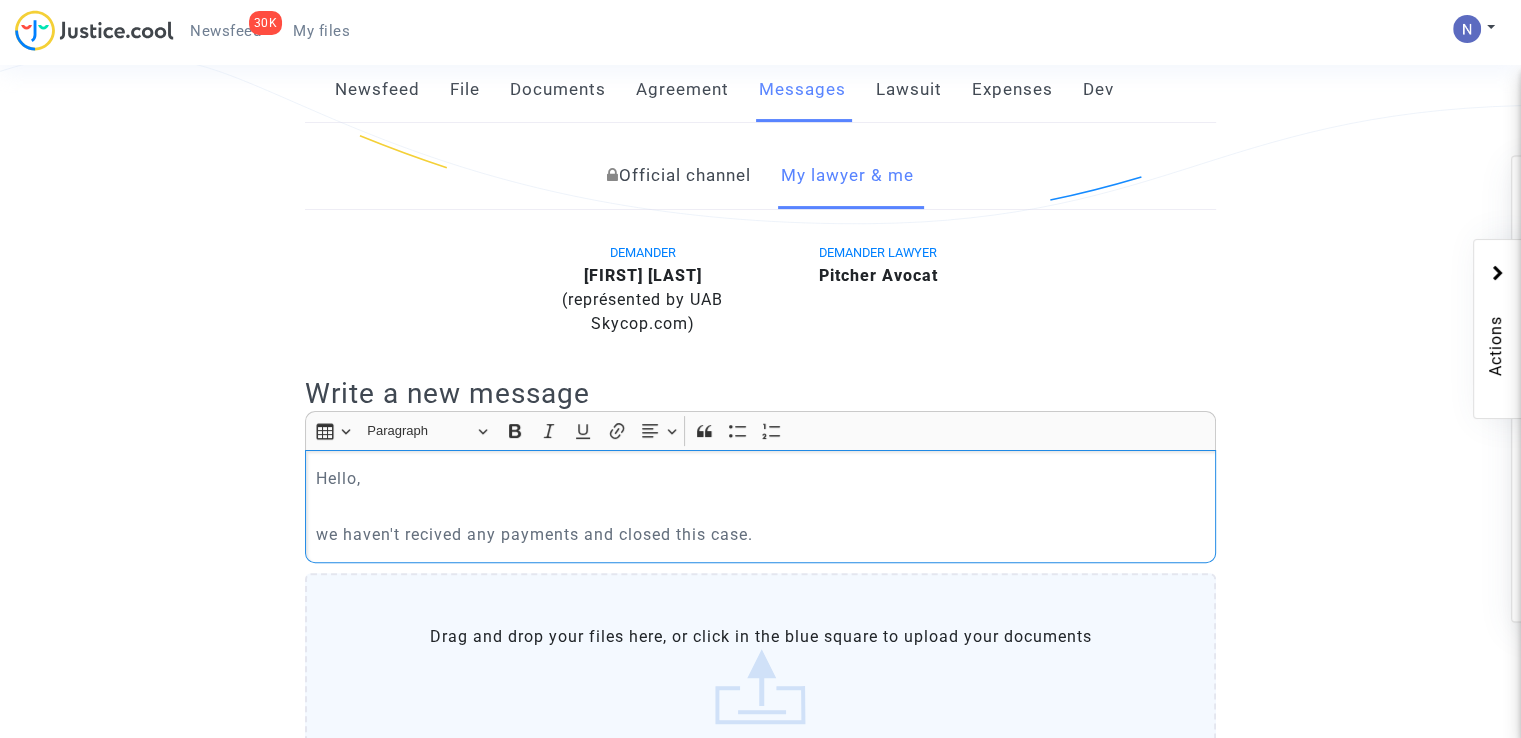 click on "we haven't recived any payments and closed this case." 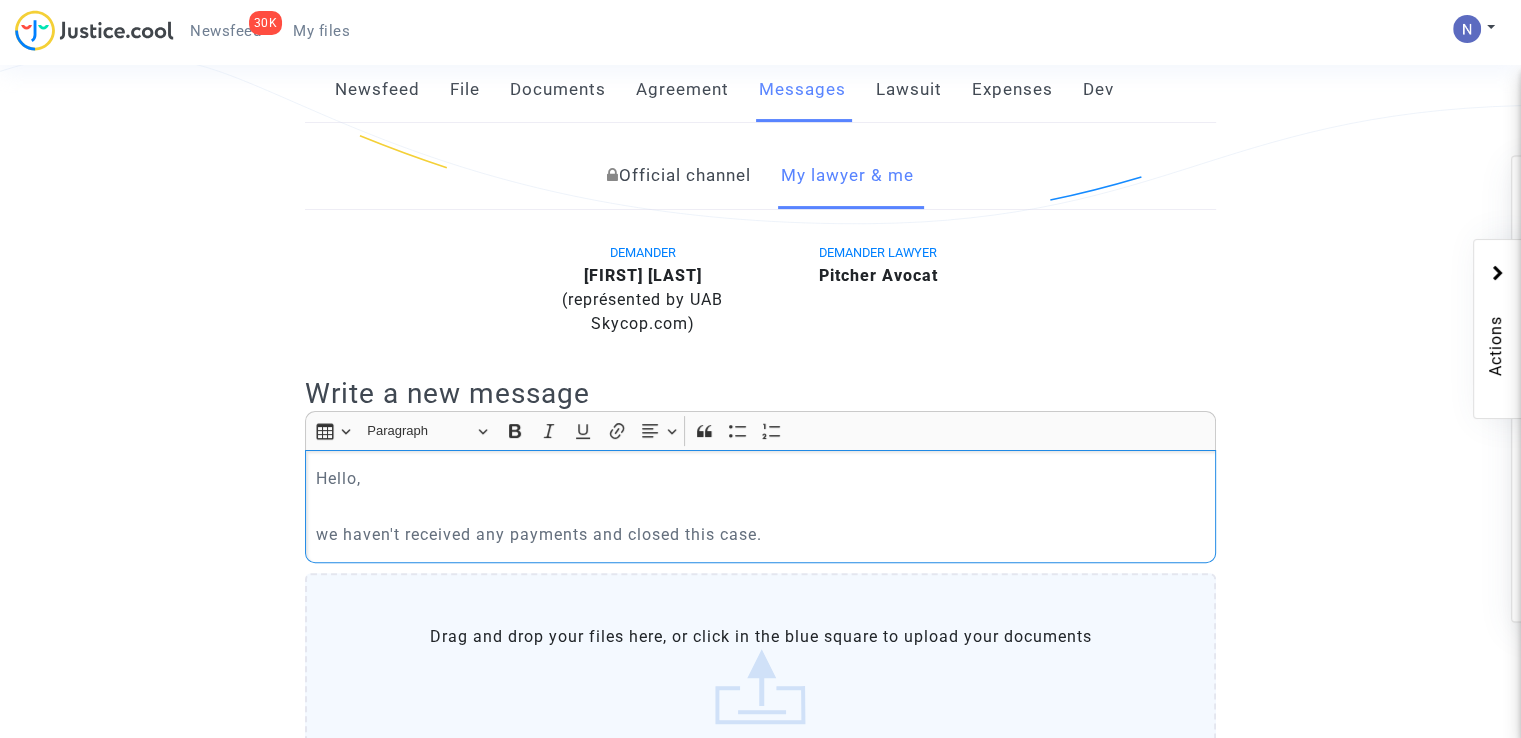 click on "Hello, we haven't received any payments and closed this case." 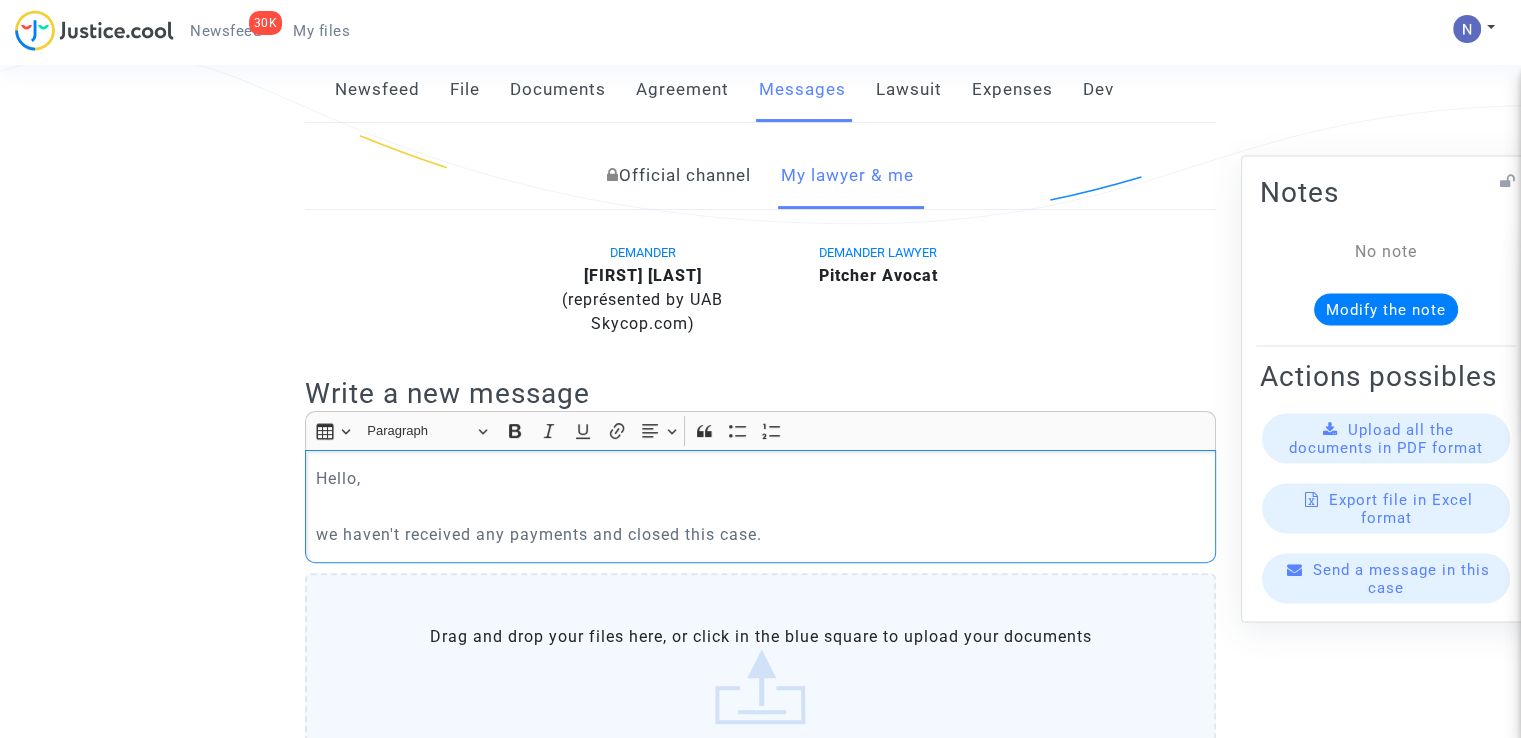 click on "Export file in Excel format" 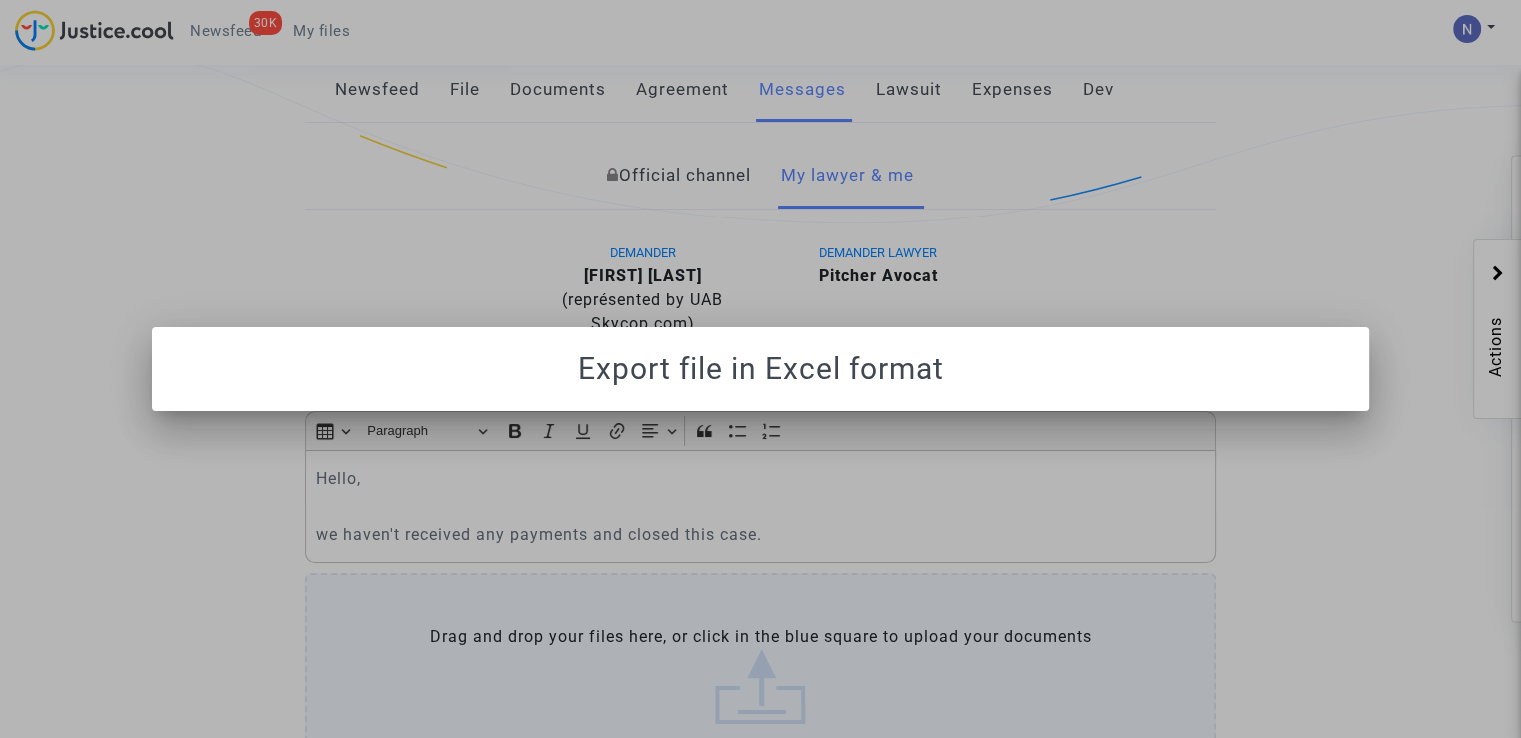 scroll, scrollTop: 0, scrollLeft: 0, axis: both 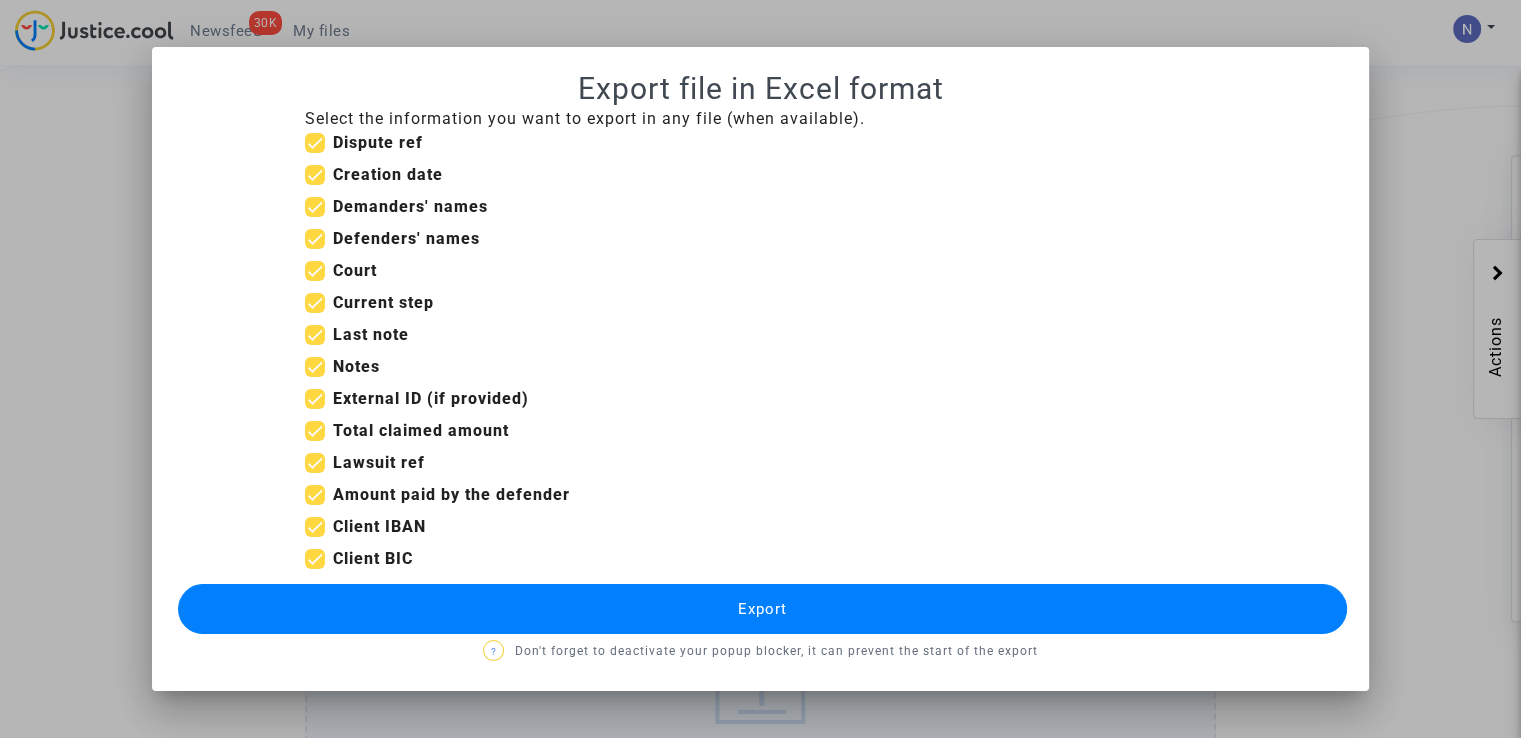 click at bounding box center [760, 369] 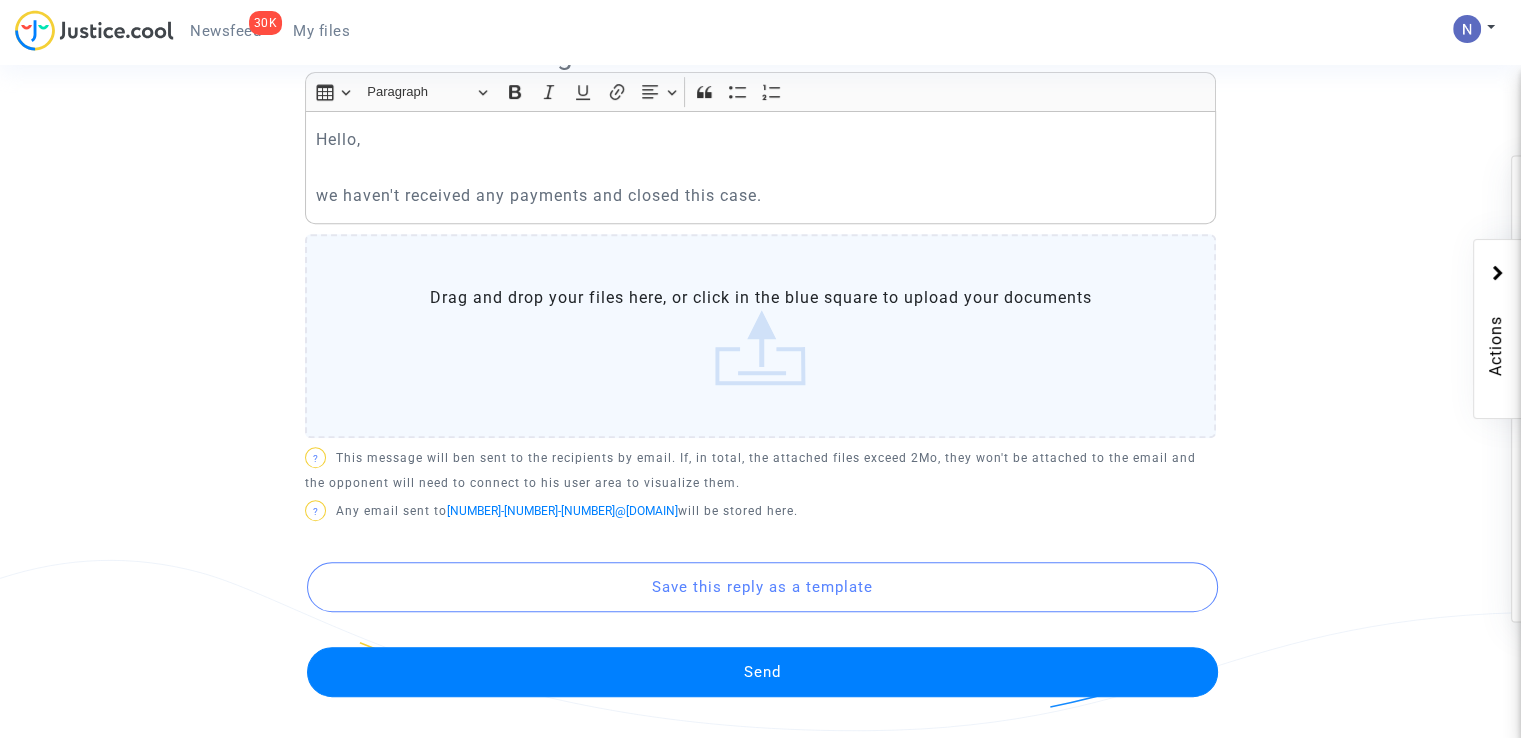 scroll, scrollTop: 1000, scrollLeft: 0, axis: vertical 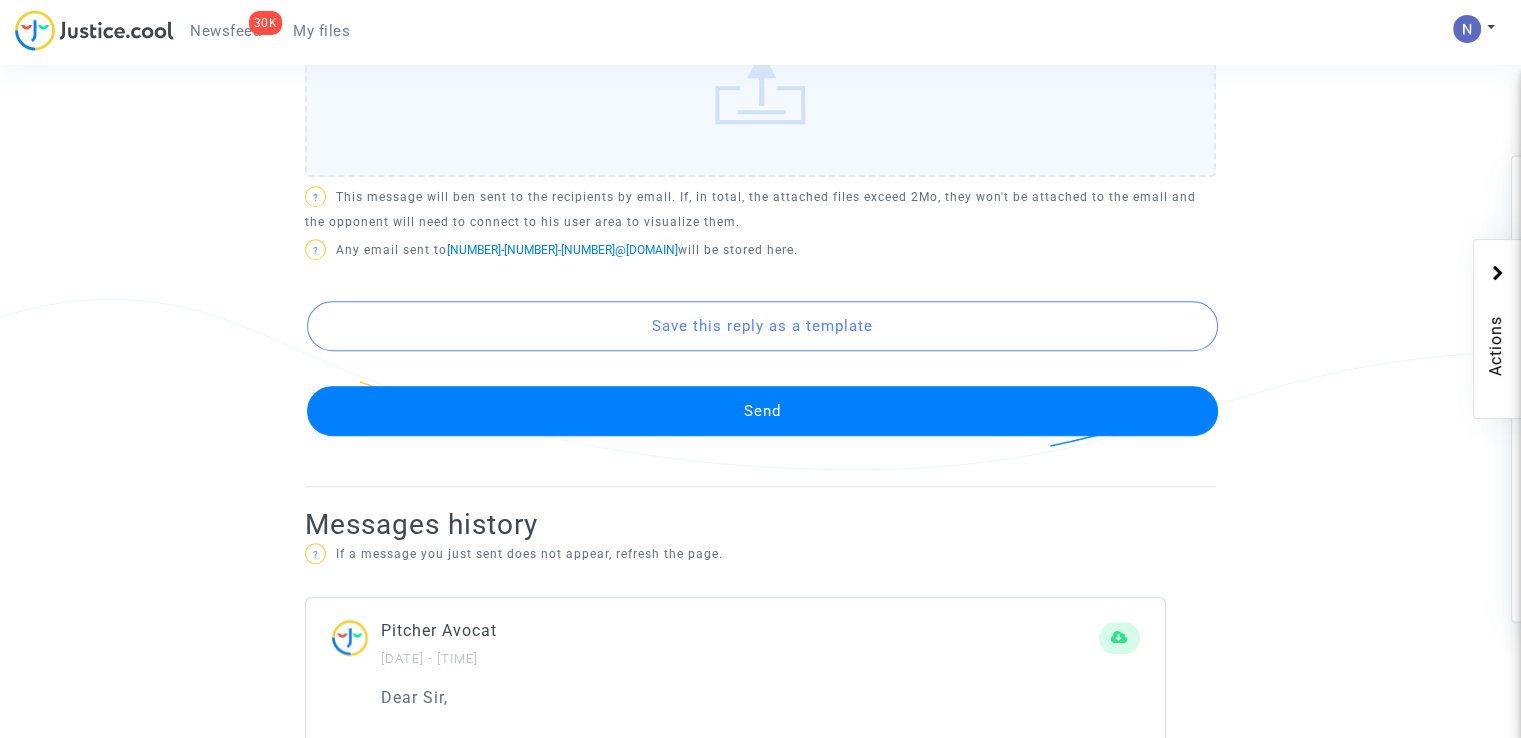 click on "Send" 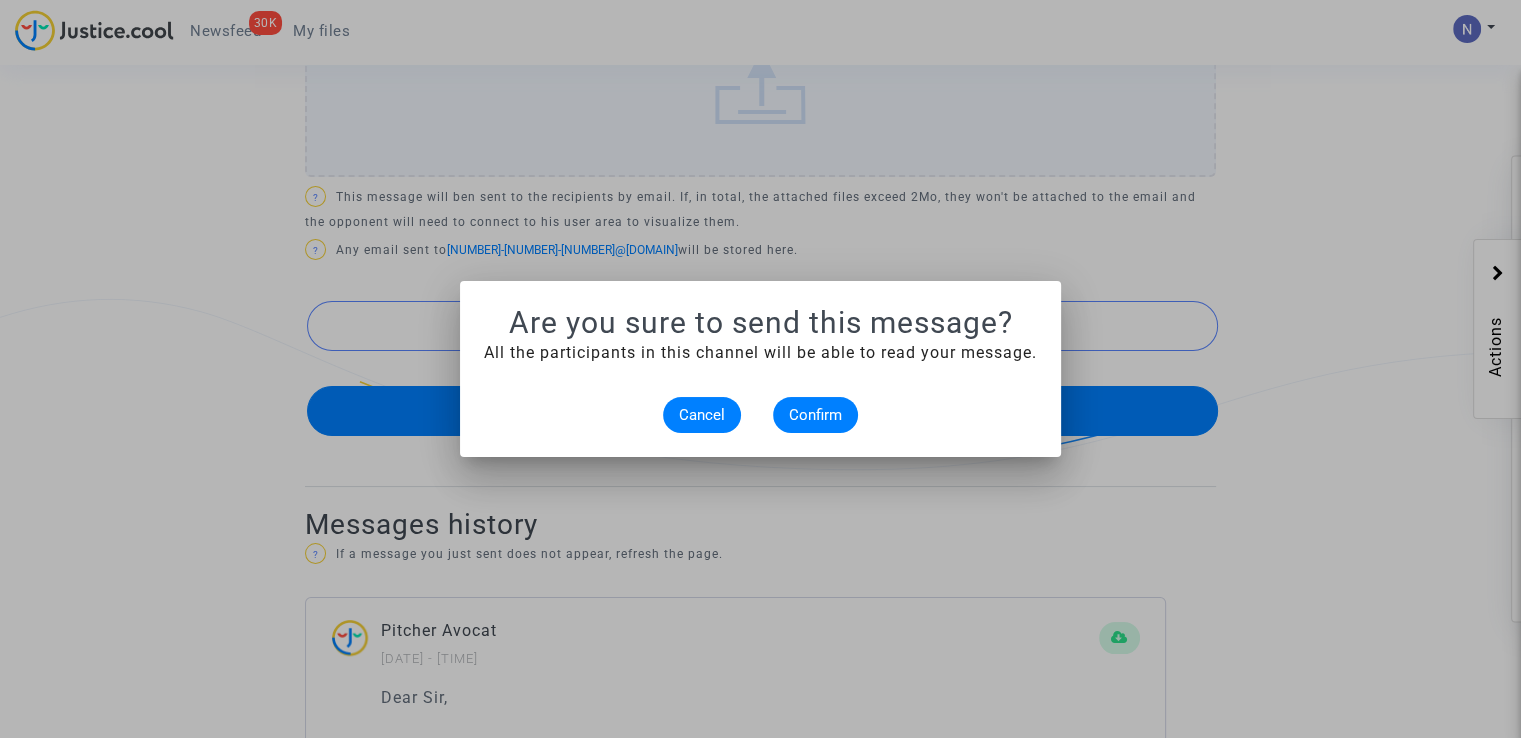 scroll, scrollTop: 0, scrollLeft: 0, axis: both 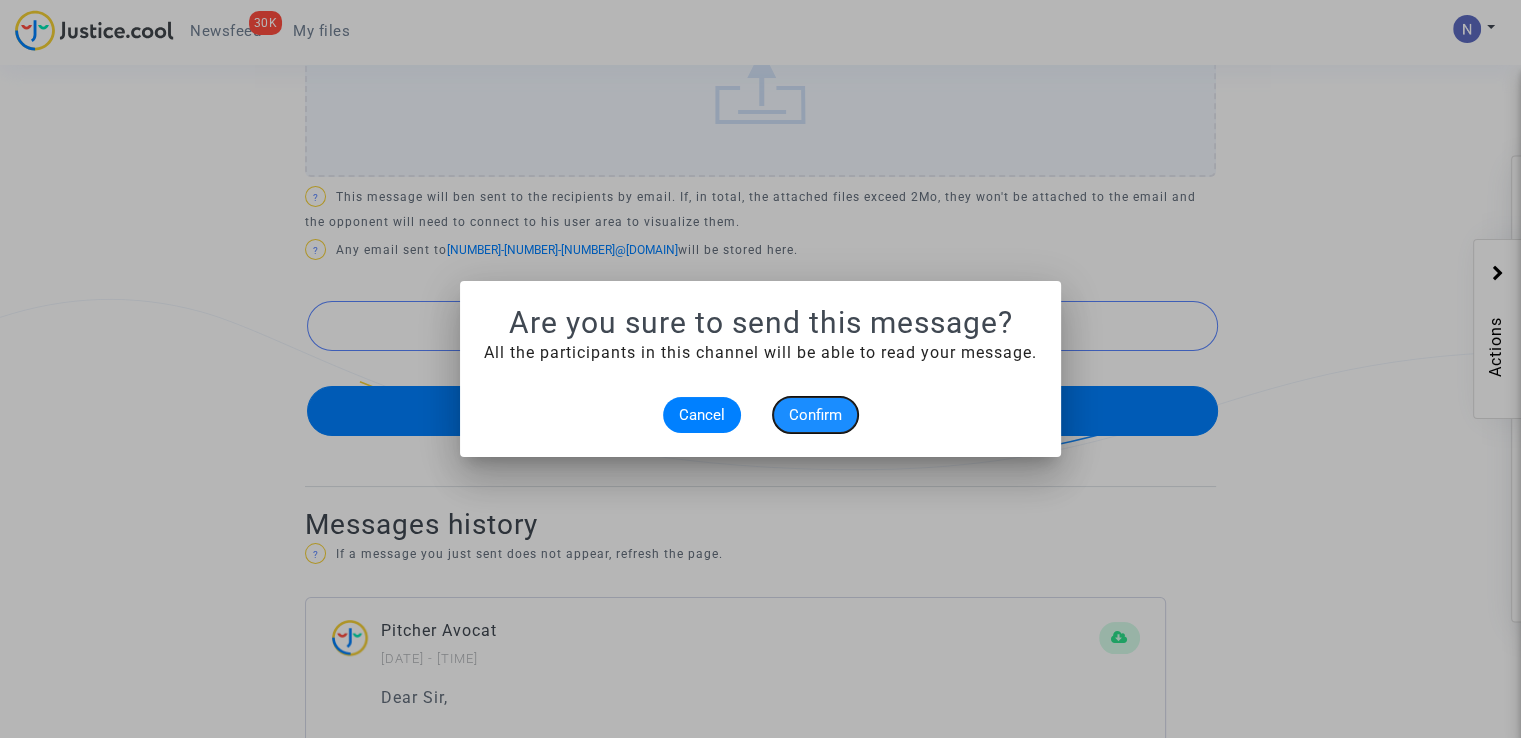 click on "Confirm" at bounding box center [815, 415] 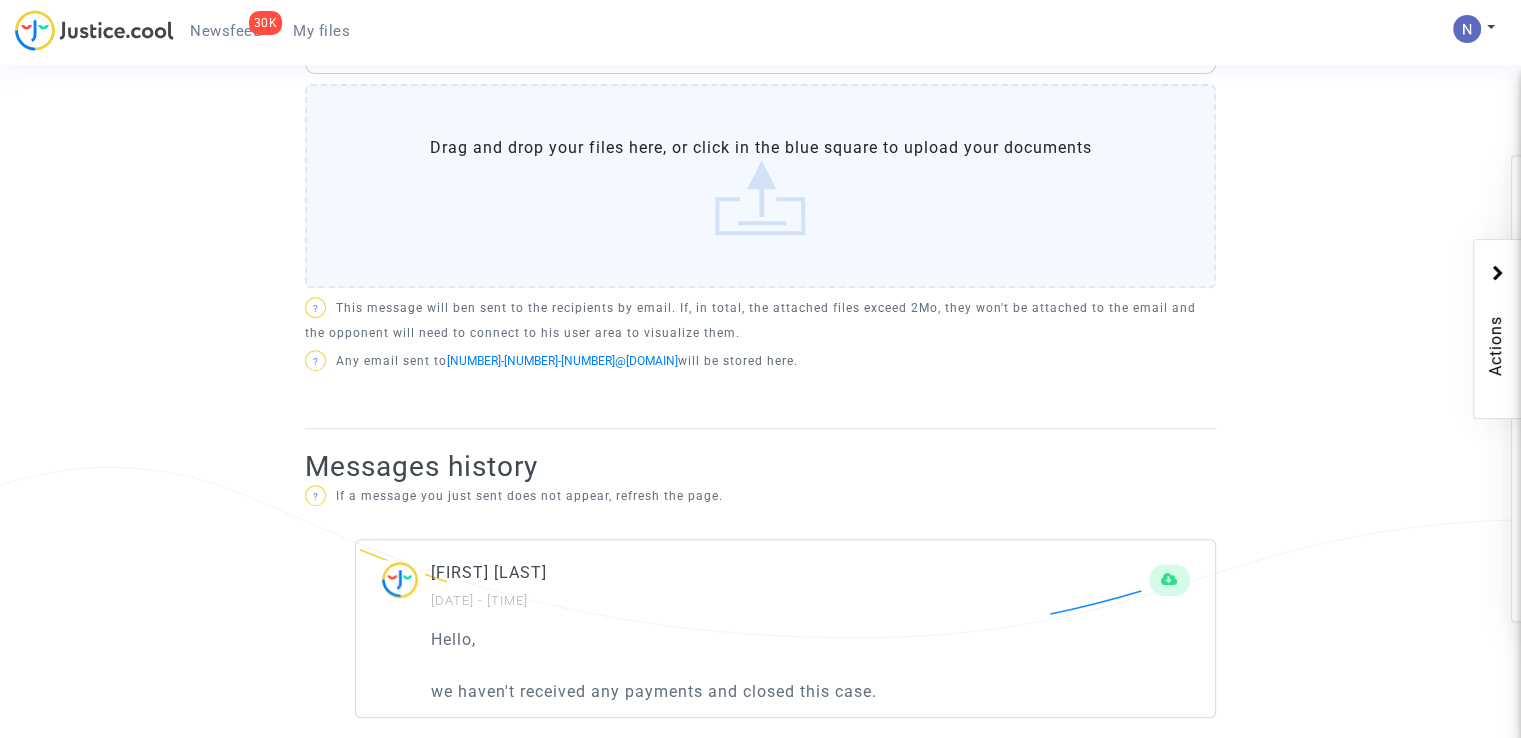 scroll, scrollTop: 800, scrollLeft: 0, axis: vertical 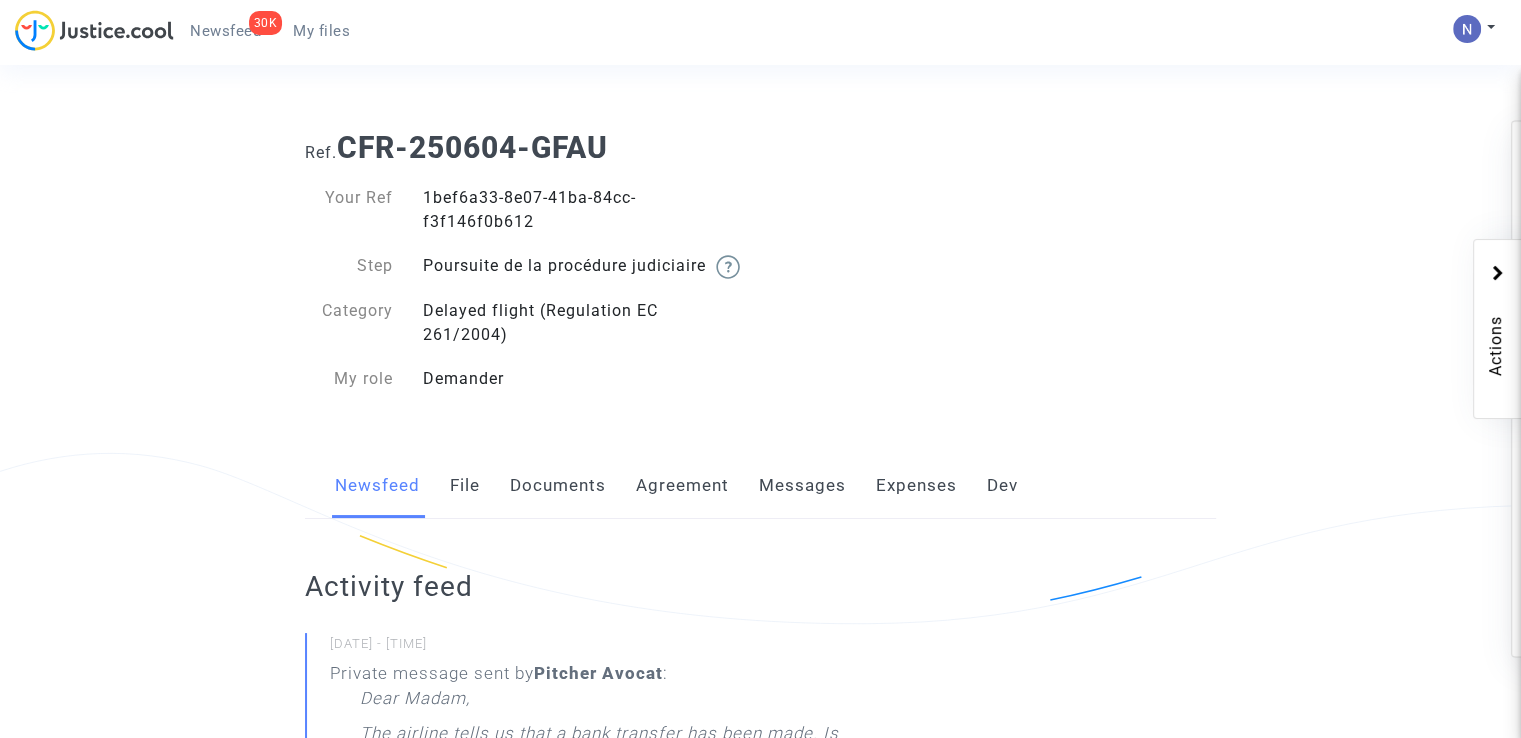click on "Messages" 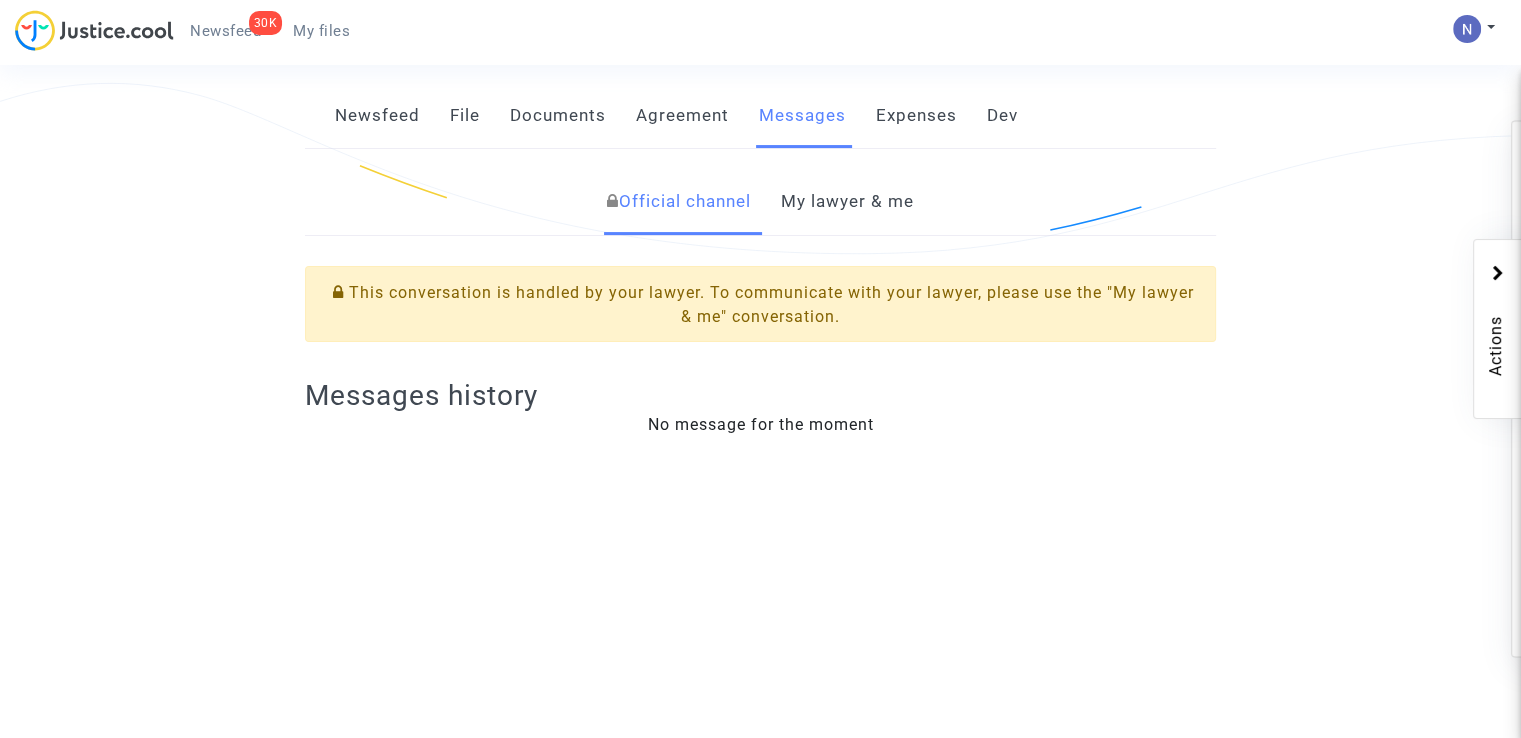 scroll, scrollTop: 344, scrollLeft: 0, axis: vertical 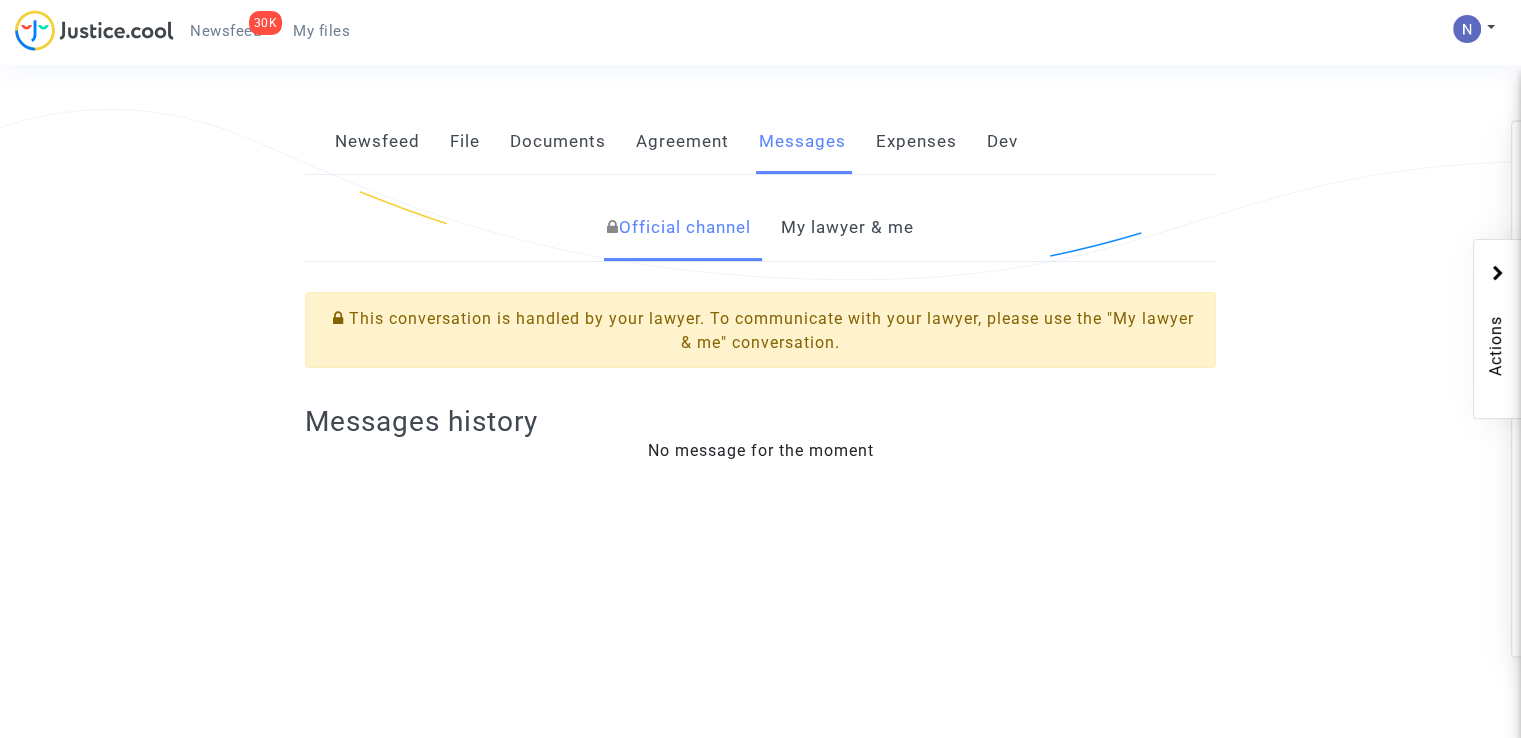 click on "My lawyer & me" 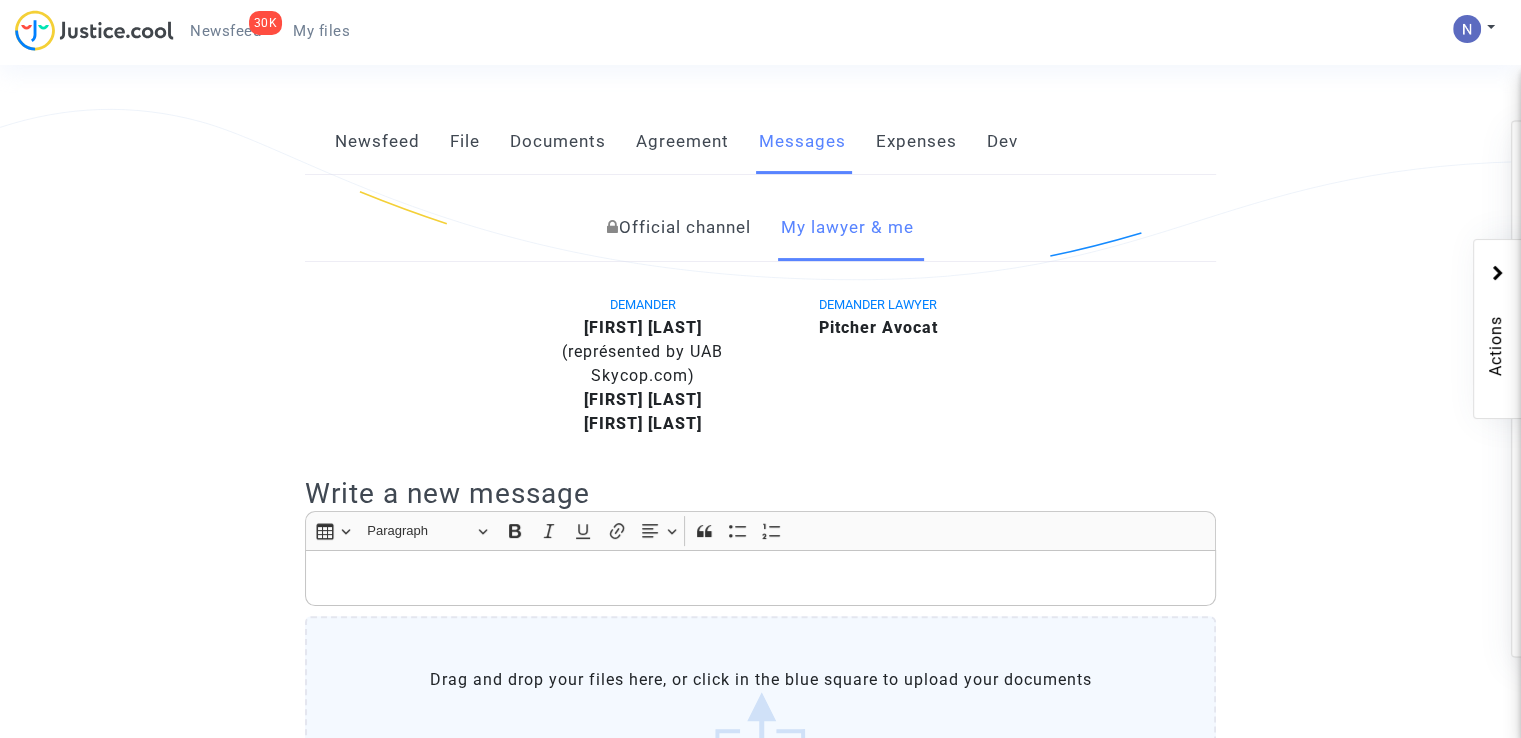 scroll, scrollTop: 744, scrollLeft: 0, axis: vertical 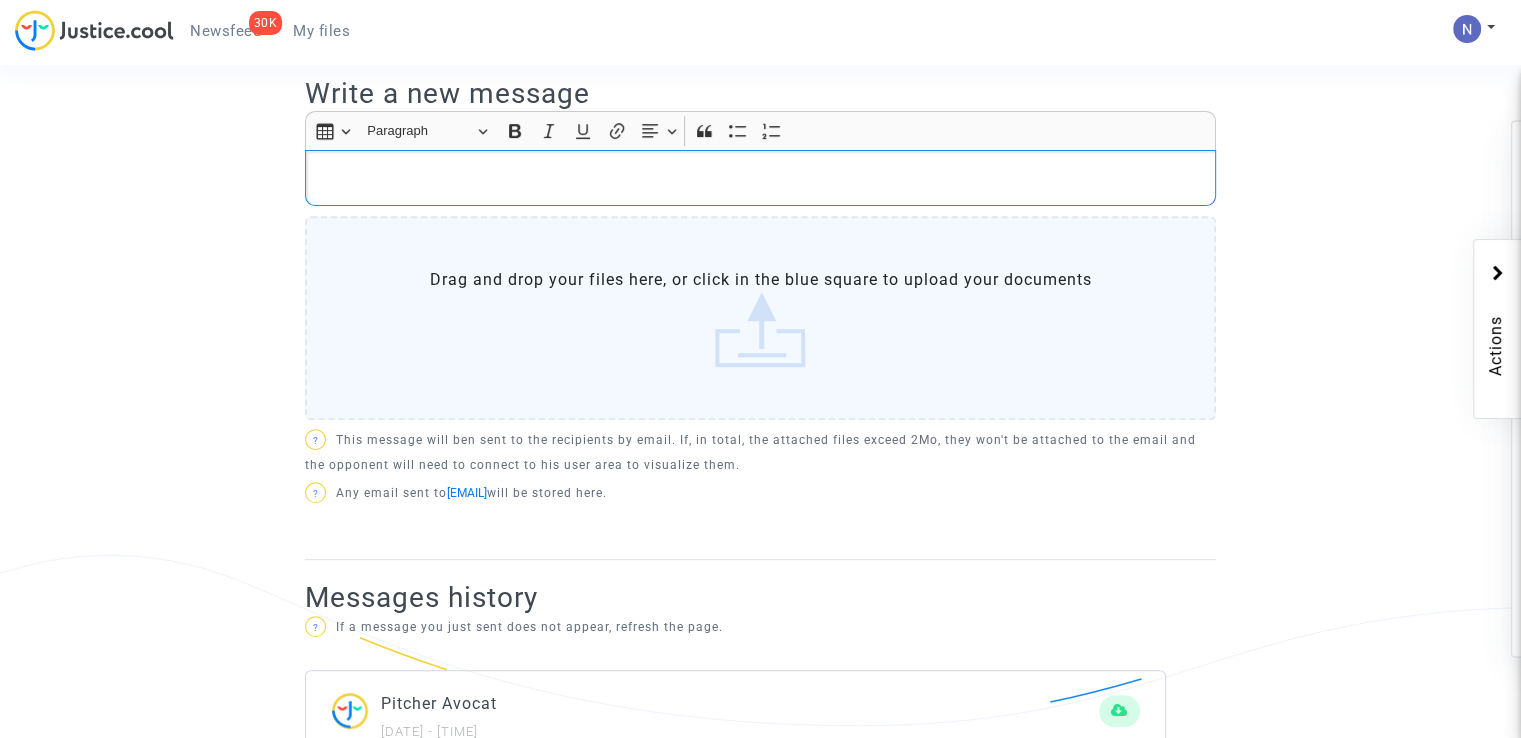 click 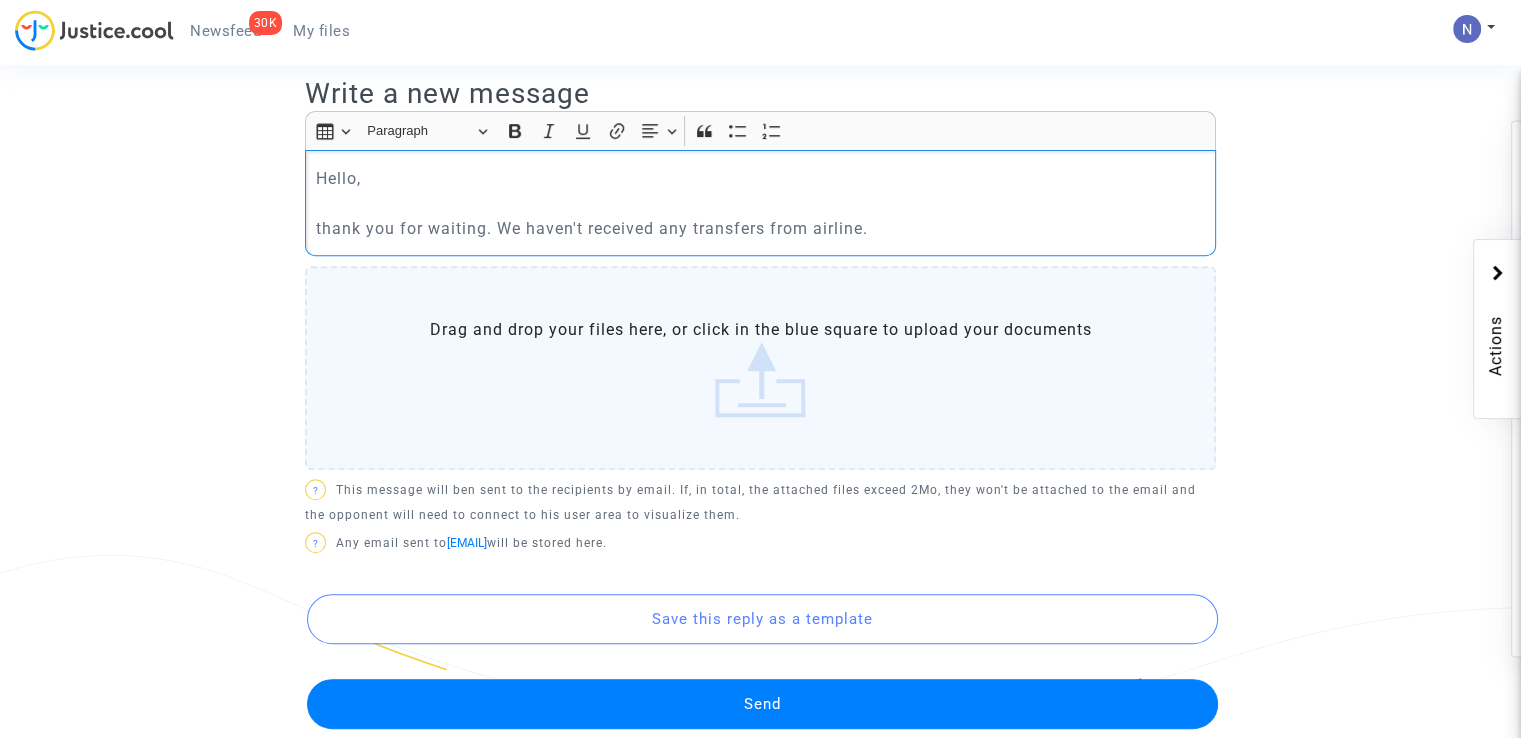 scroll, scrollTop: 1144, scrollLeft: 0, axis: vertical 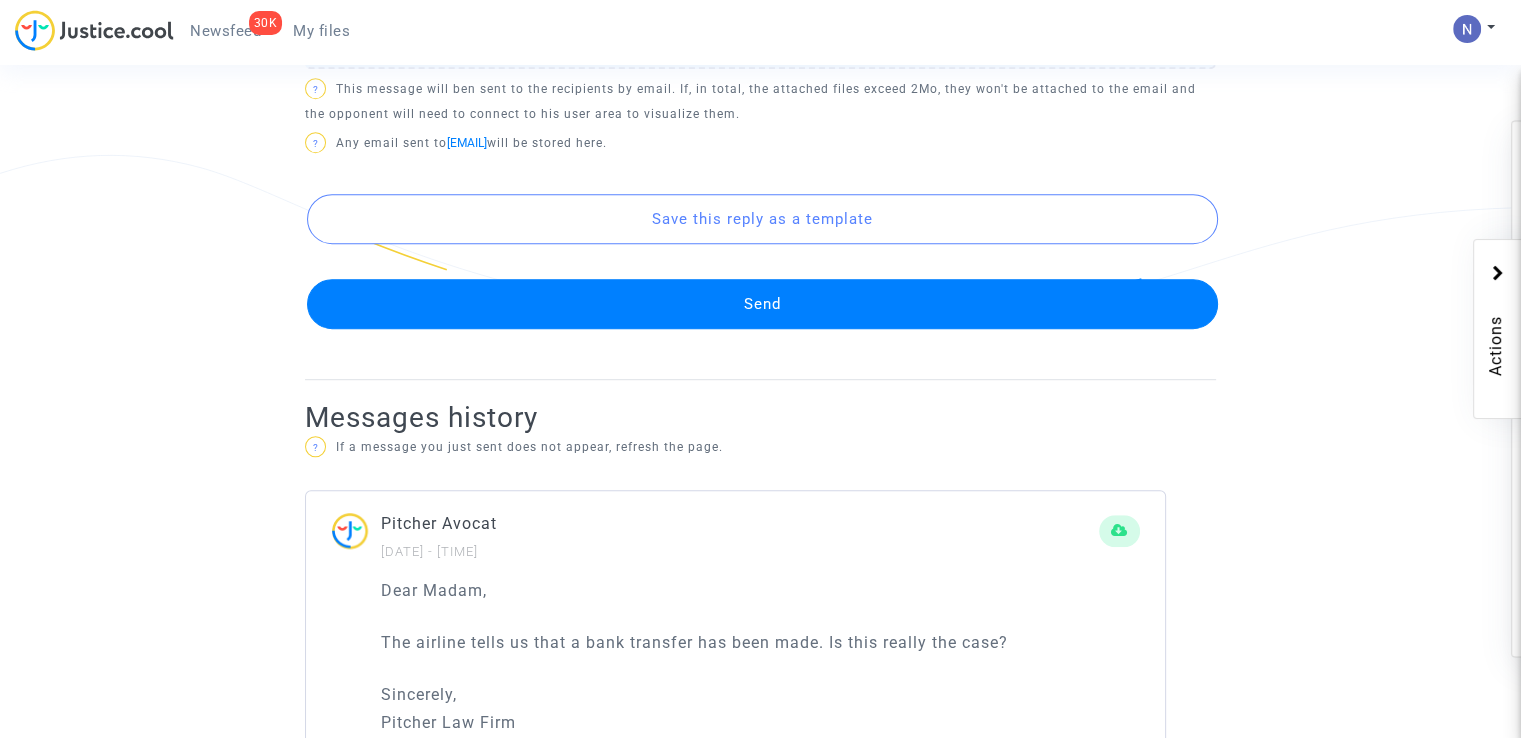 click on "Send" 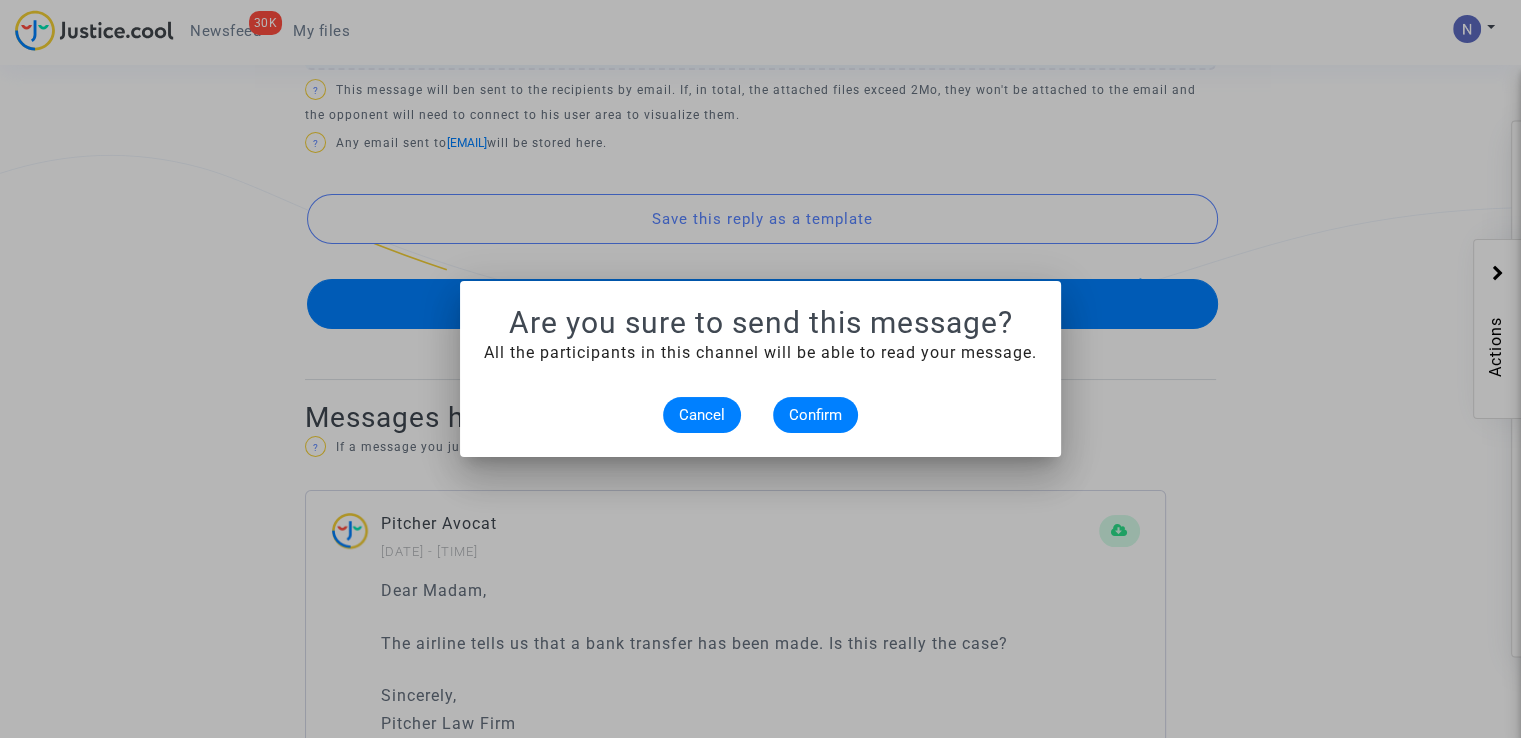 scroll, scrollTop: 0, scrollLeft: 0, axis: both 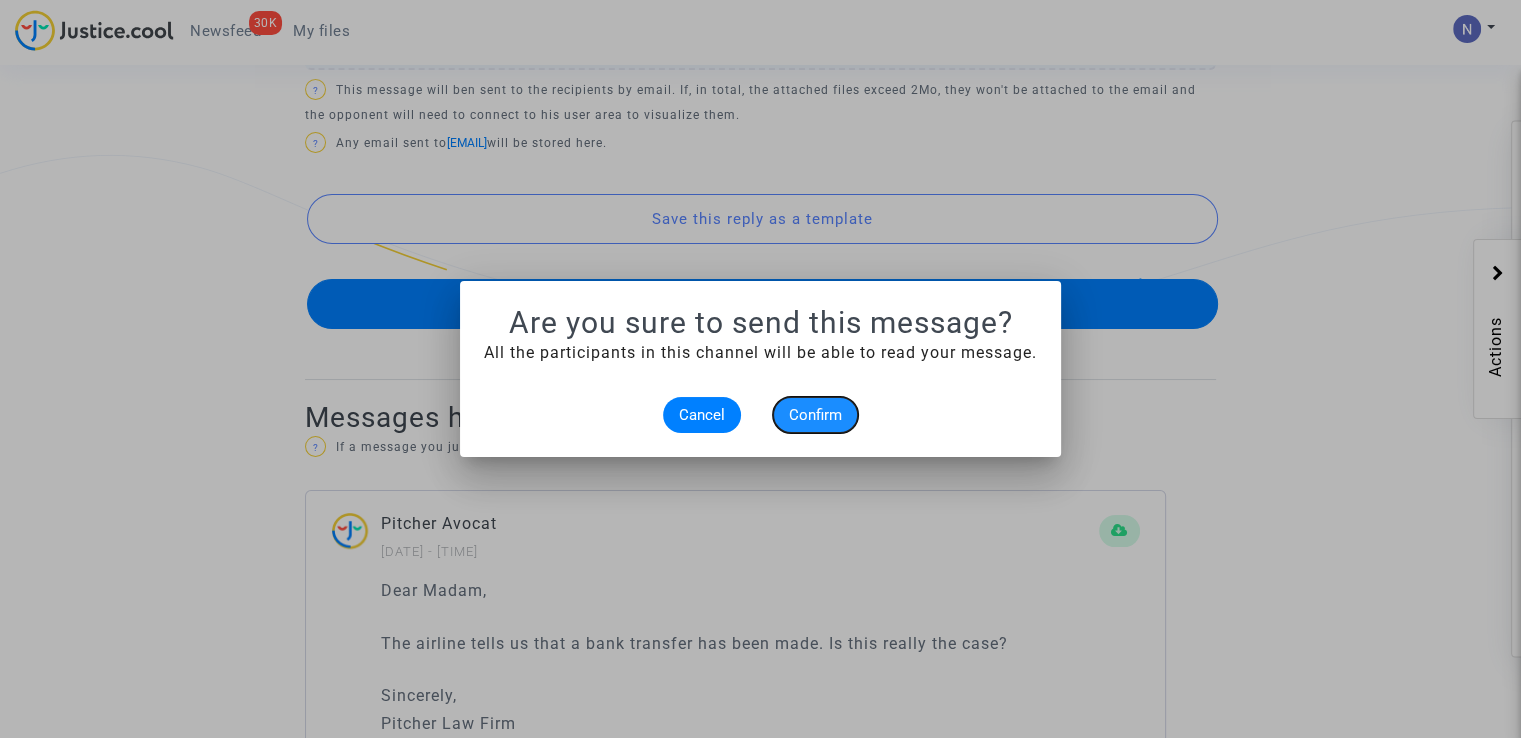 click on "Confirm" at bounding box center [815, 415] 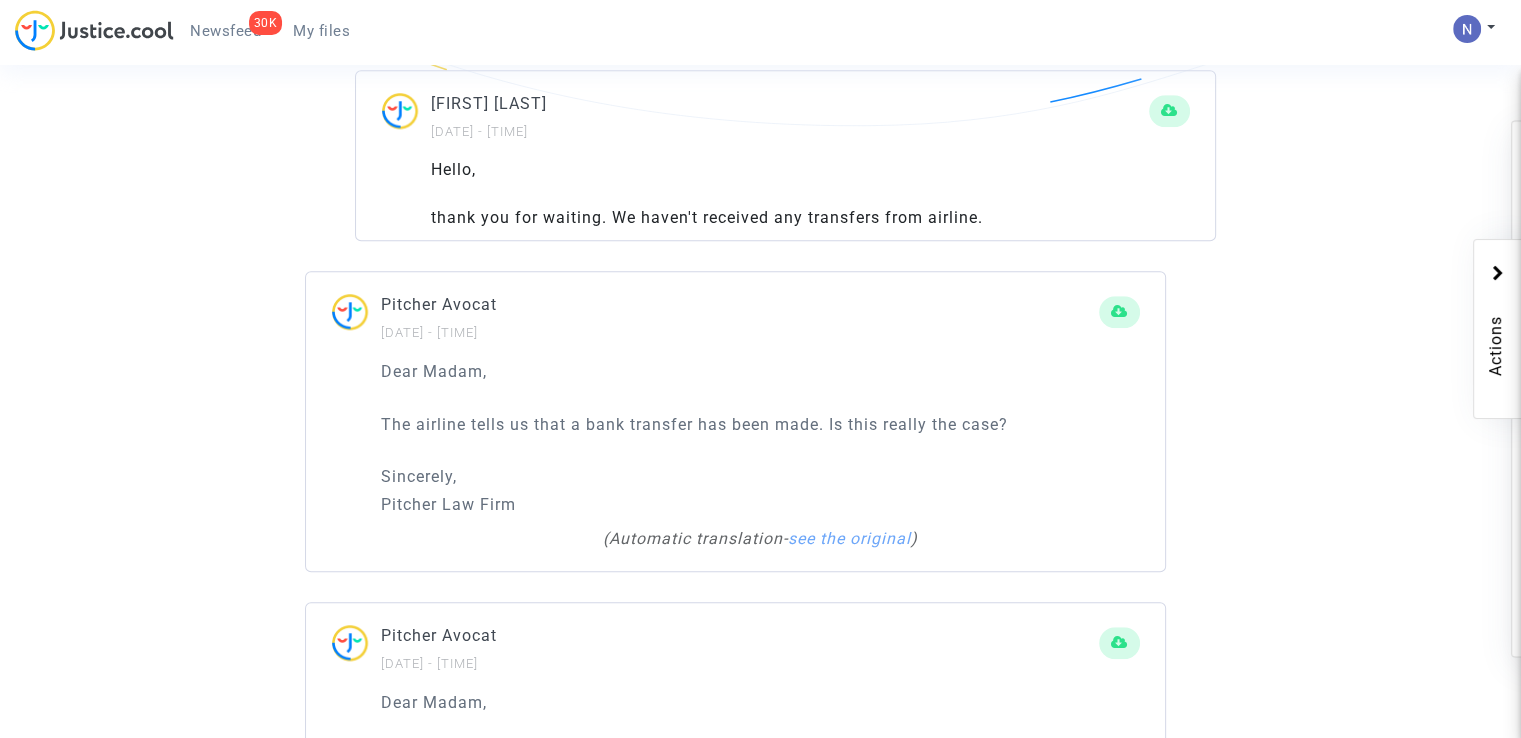 scroll, scrollTop: 1144, scrollLeft: 0, axis: vertical 